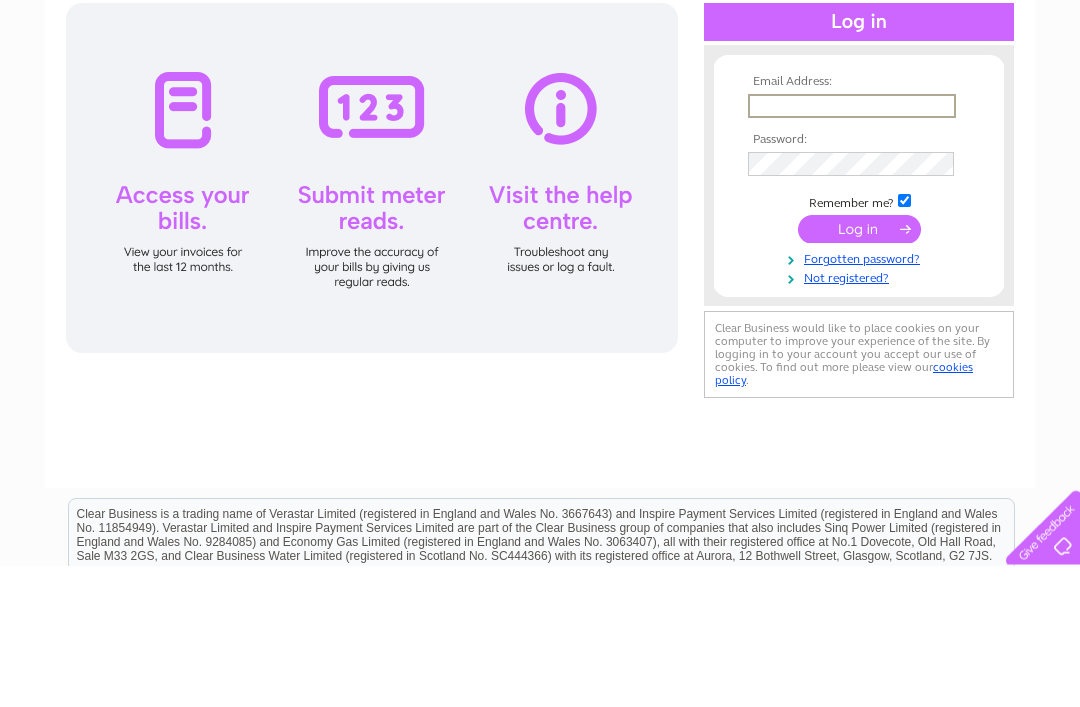 scroll, scrollTop: 0, scrollLeft: 0, axis: both 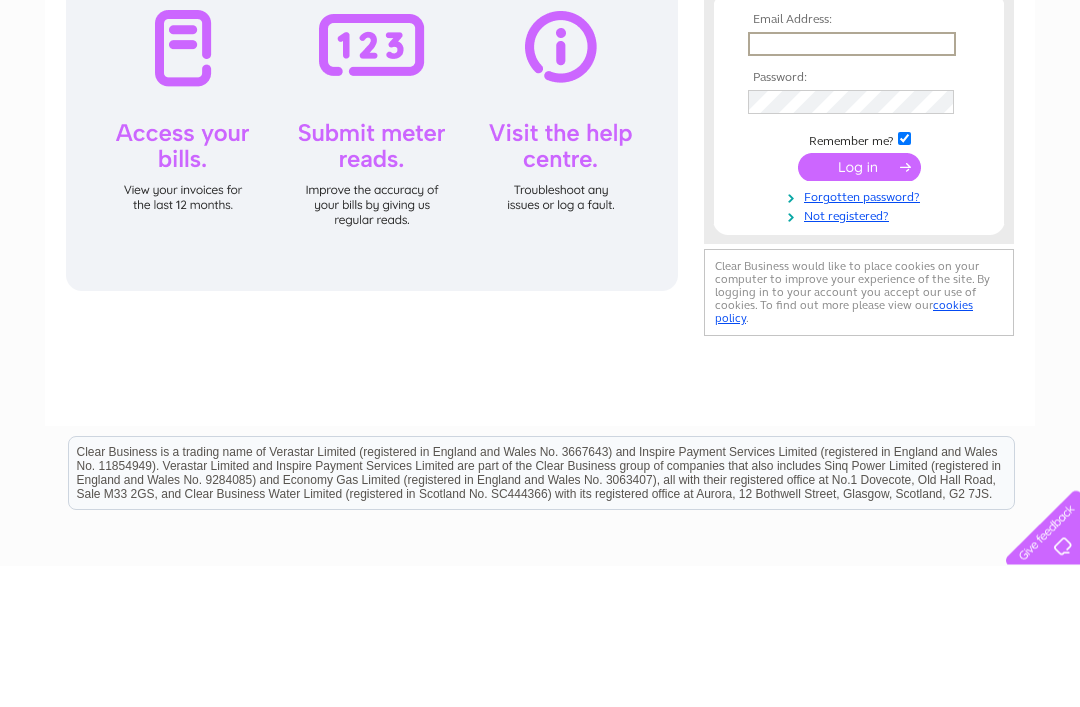type on "Sharonmingram@gmail.com" 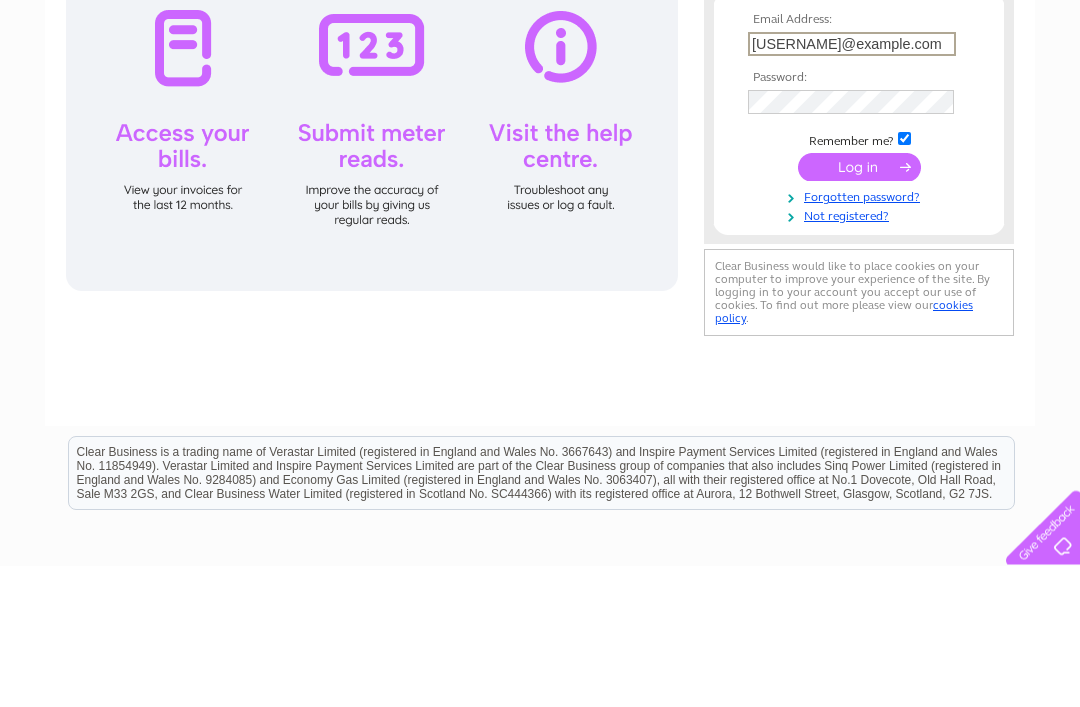 click at bounding box center [859, 309] 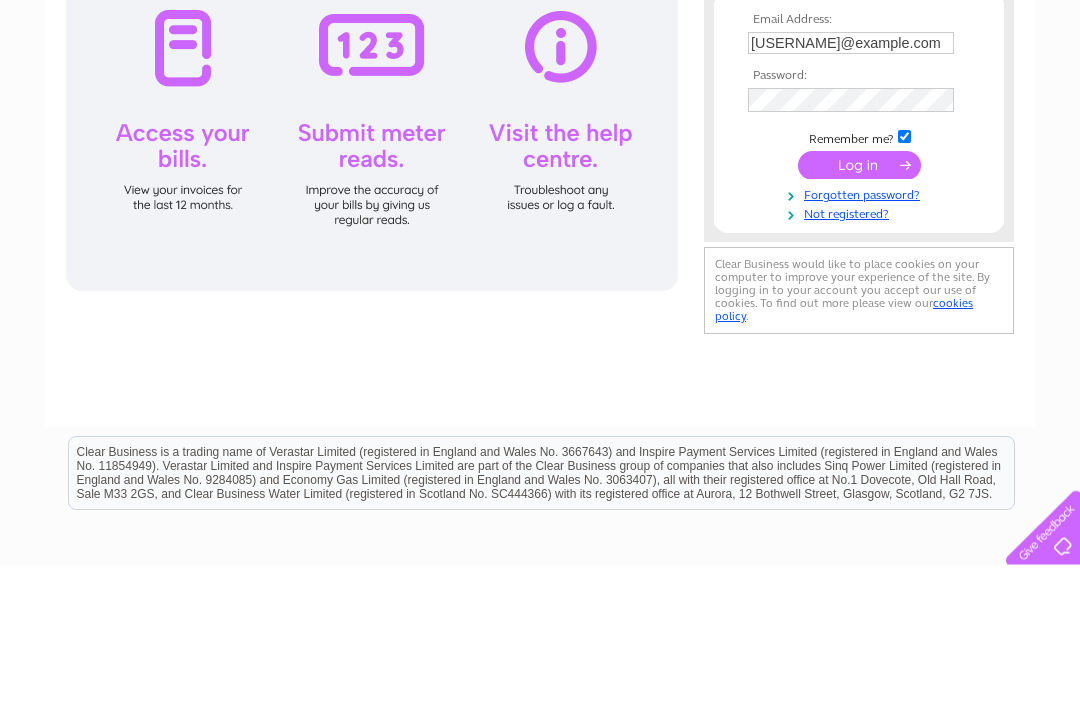 scroll, scrollTop: 142, scrollLeft: 0, axis: vertical 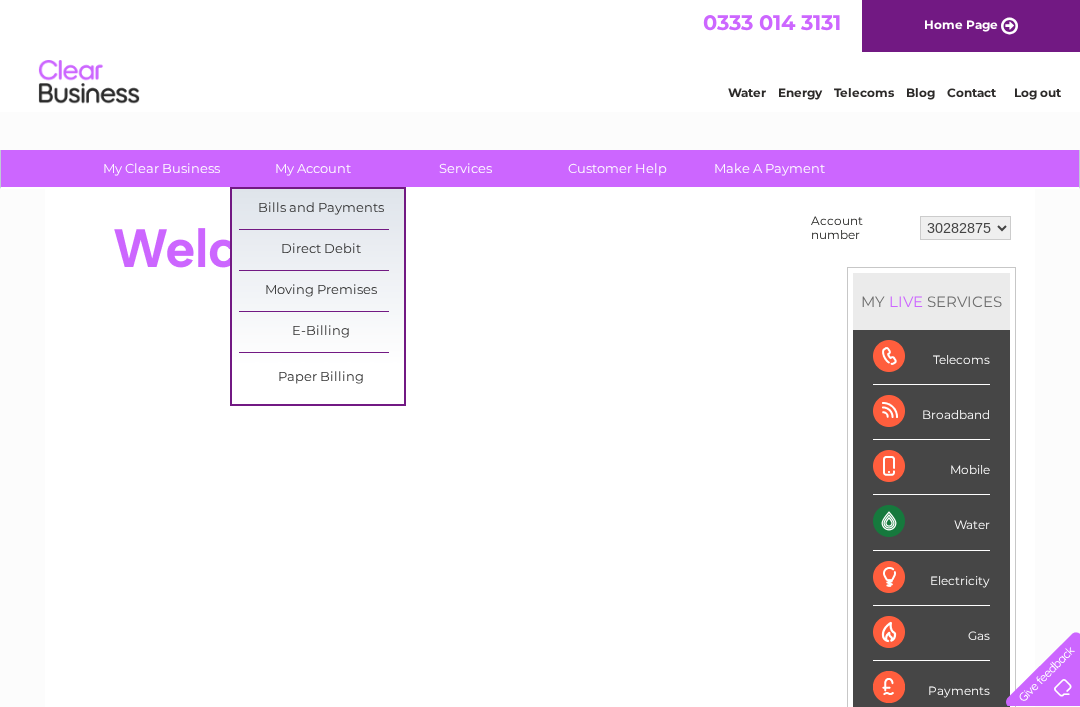 click on "Bills and Payments" at bounding box center [321, 209] 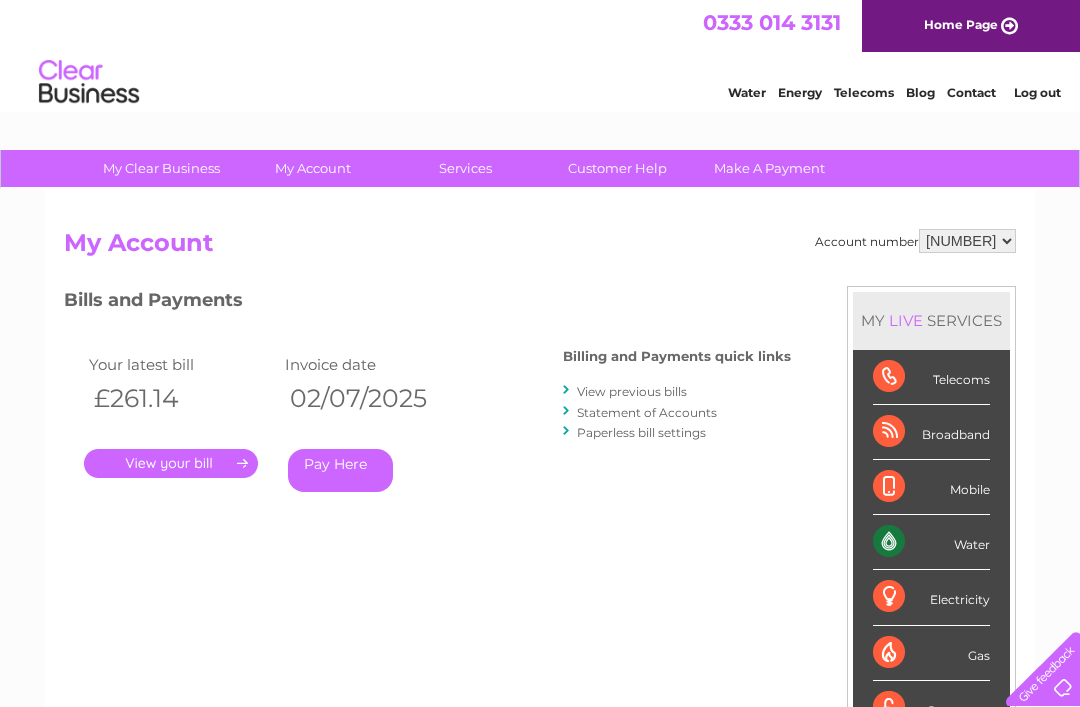 scroll, scrollTop: 0, scrollLeft: 0, axis: both 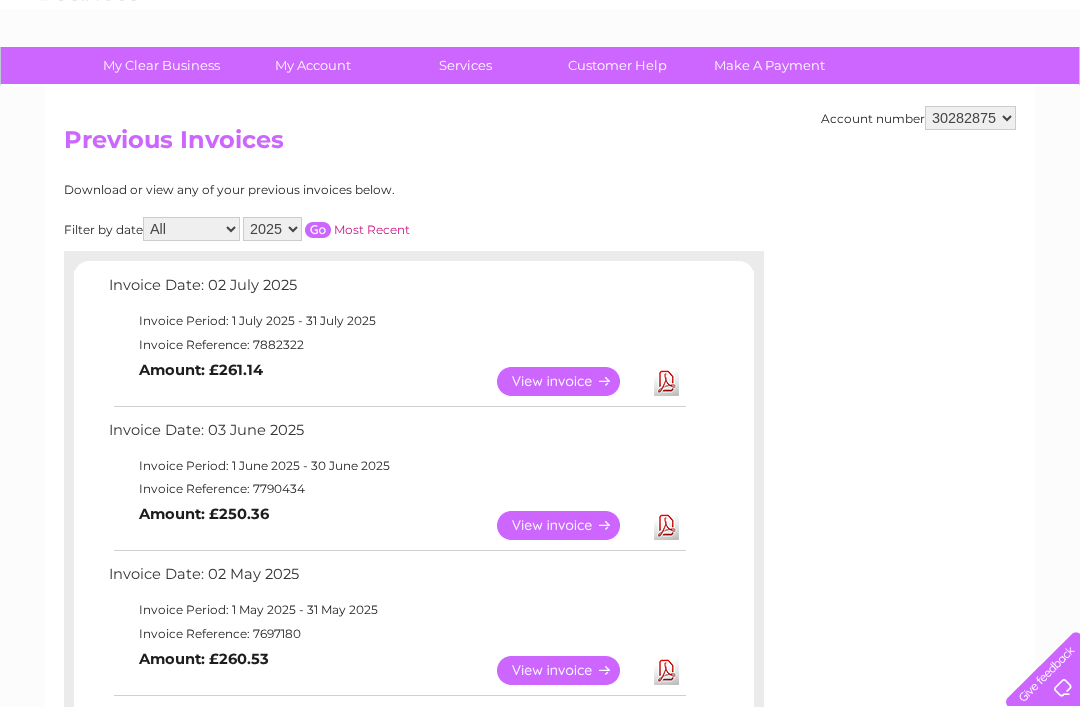 click on "Download" at bounding box center (666, 670) 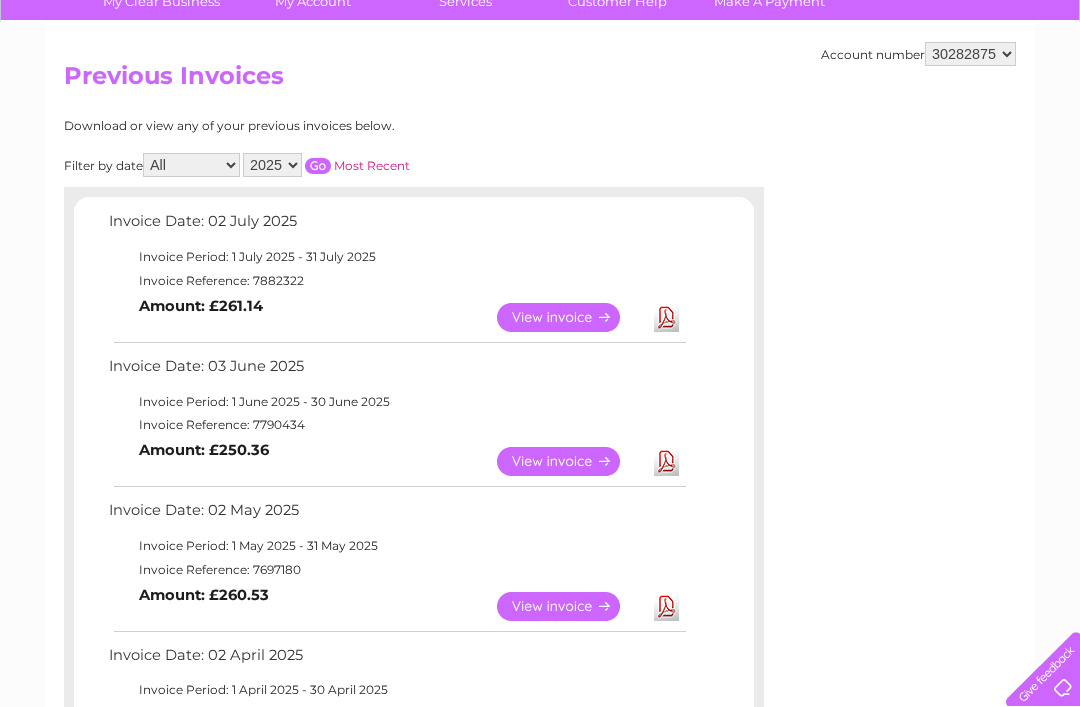 click on "Download" at bounding box center (666, 461) 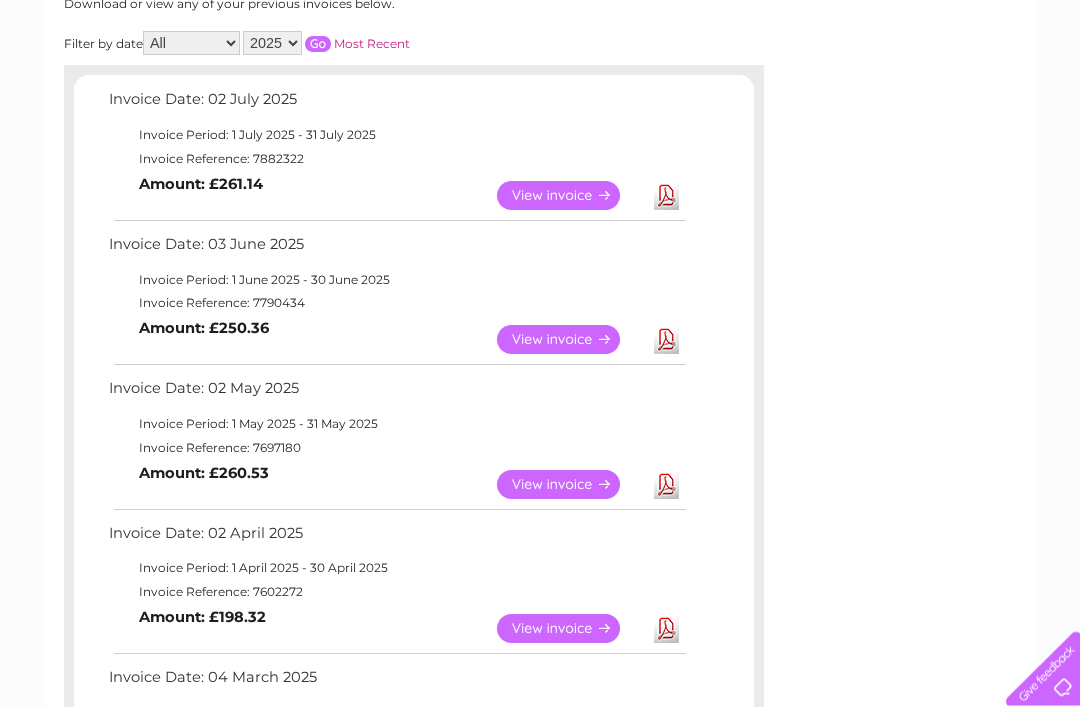 scroll, scrollTop: 296, scrollLeft: 0, axis: vertical 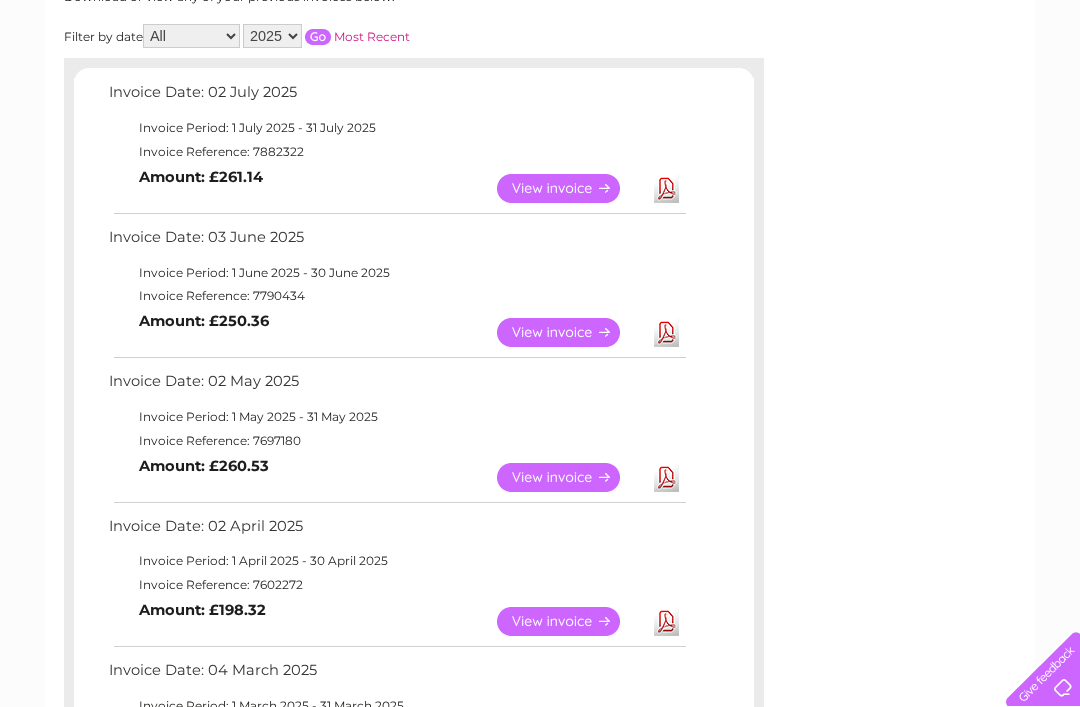 click on "Download" at bounding box center [666, 477] 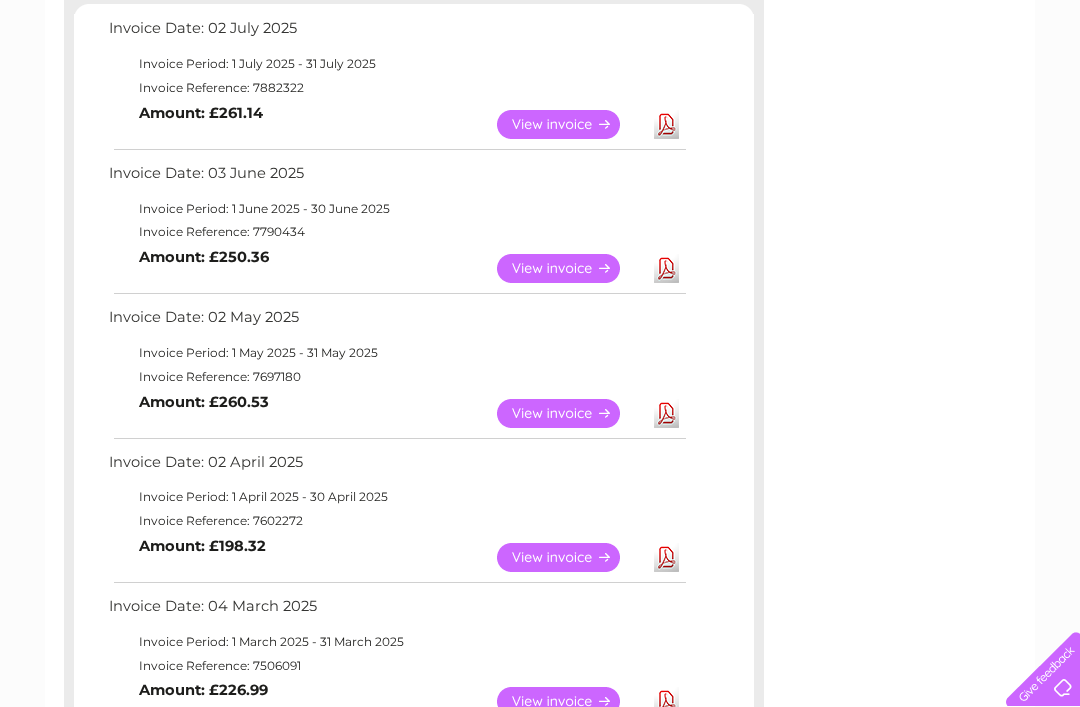 click on "Download" at bounding box center (666, 557) 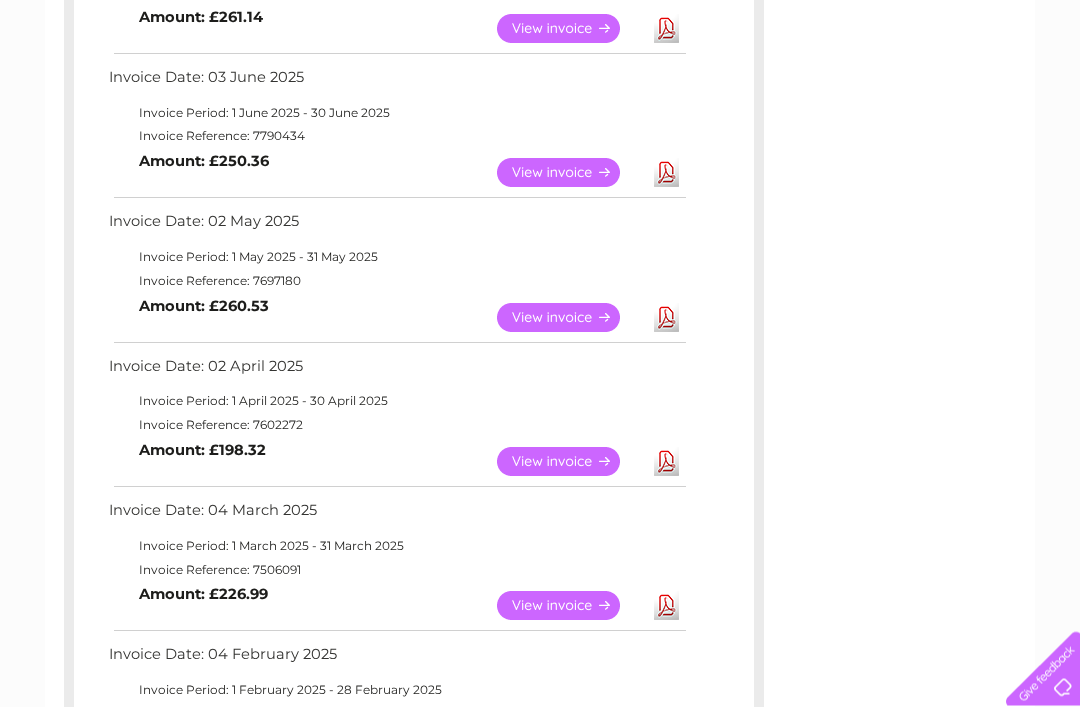 scroll, scrollTop: 458, scrollLeft: 0, axis: vertical 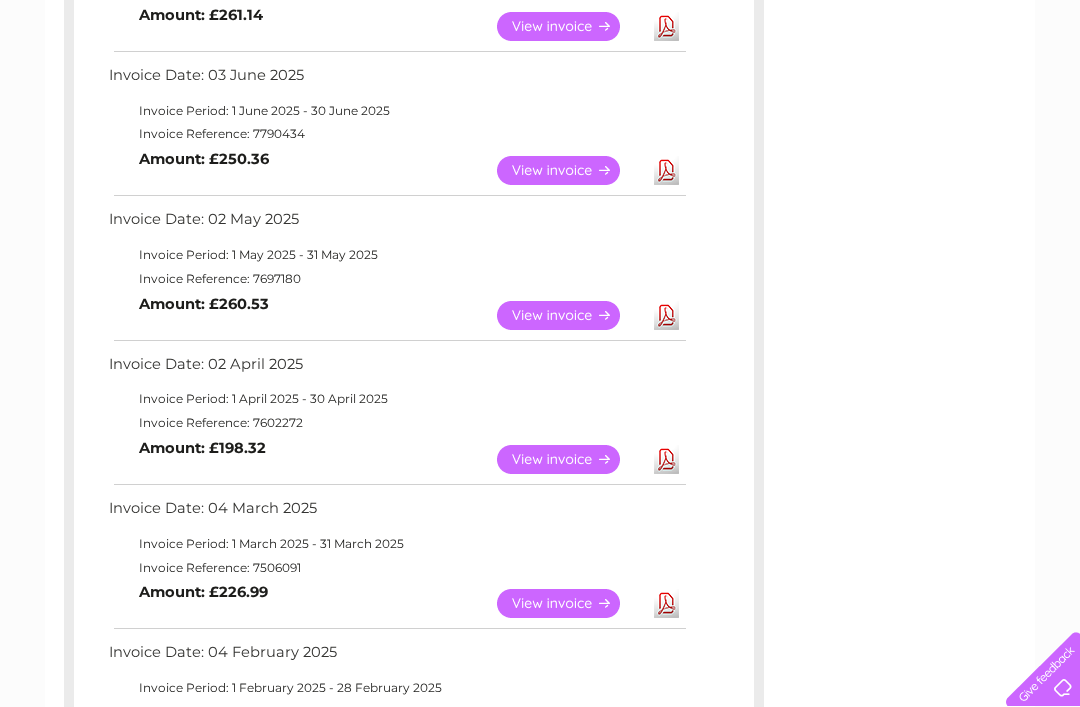 click on "Download" at bounding box center [666, 603] 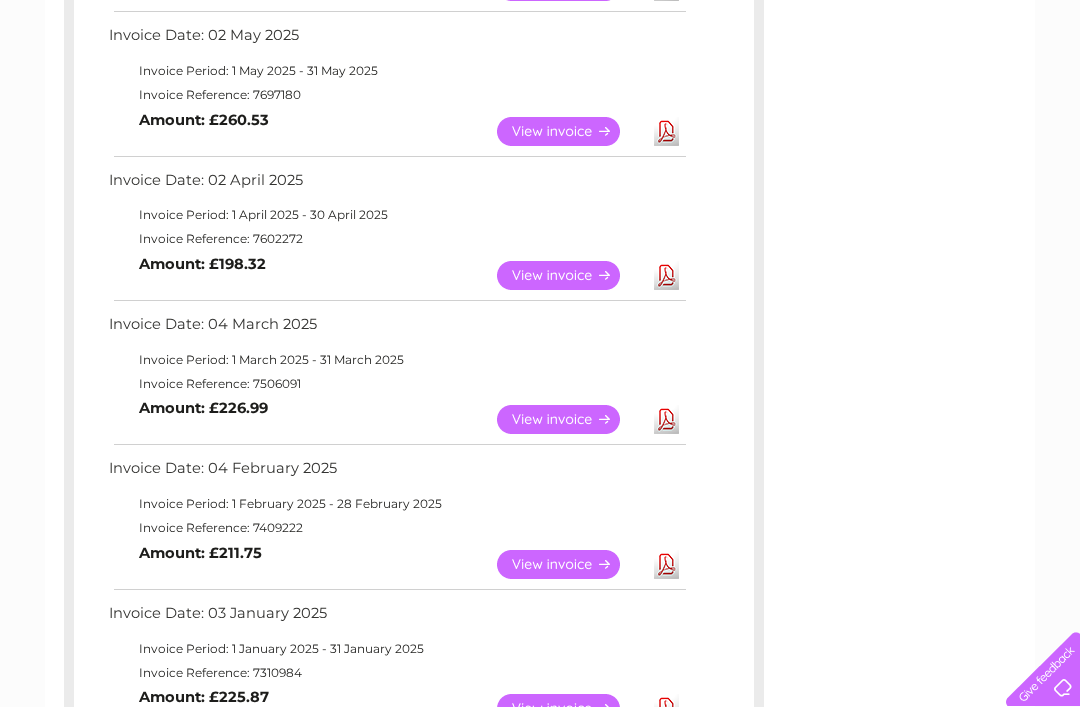 scroll, scrollTop: 643, scrollLeft: 0, axis: vertical 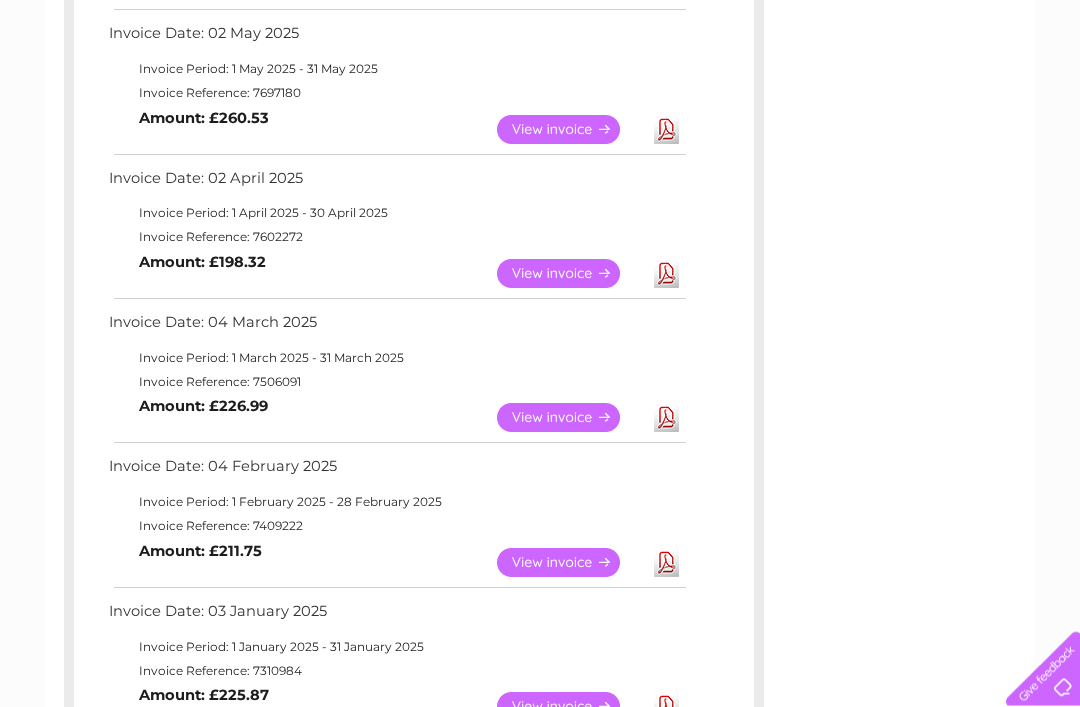 click on "Download" at bounding box center (666, 563) 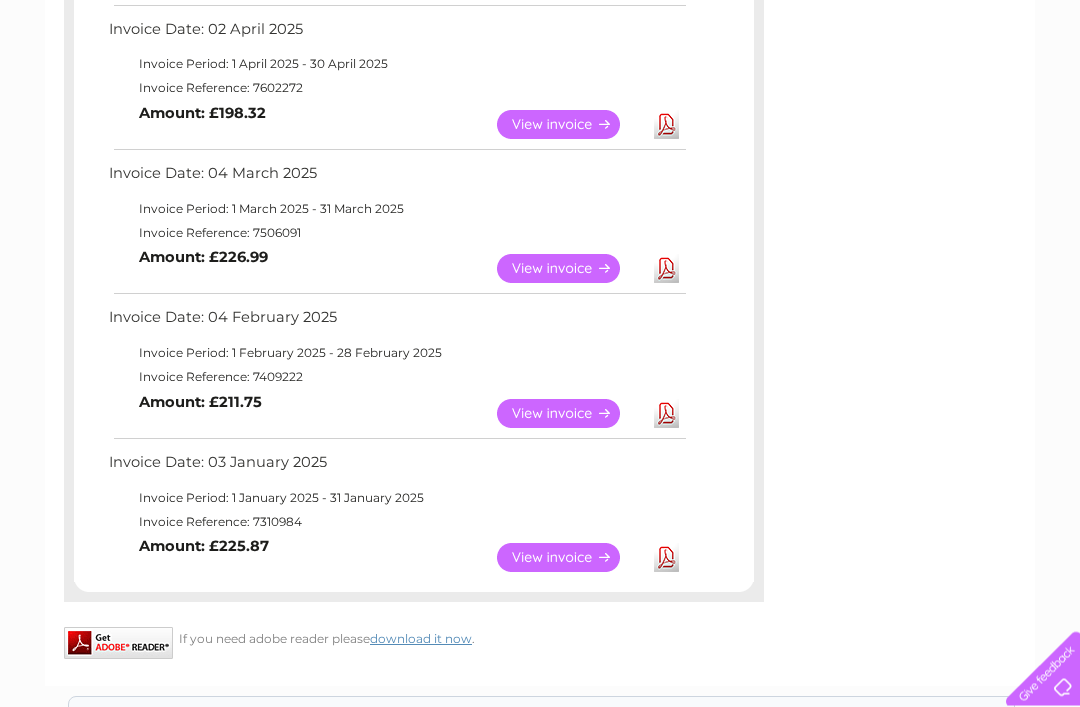 scroll, scrollTop: 791, scrollLeft: 0, axis: vertical 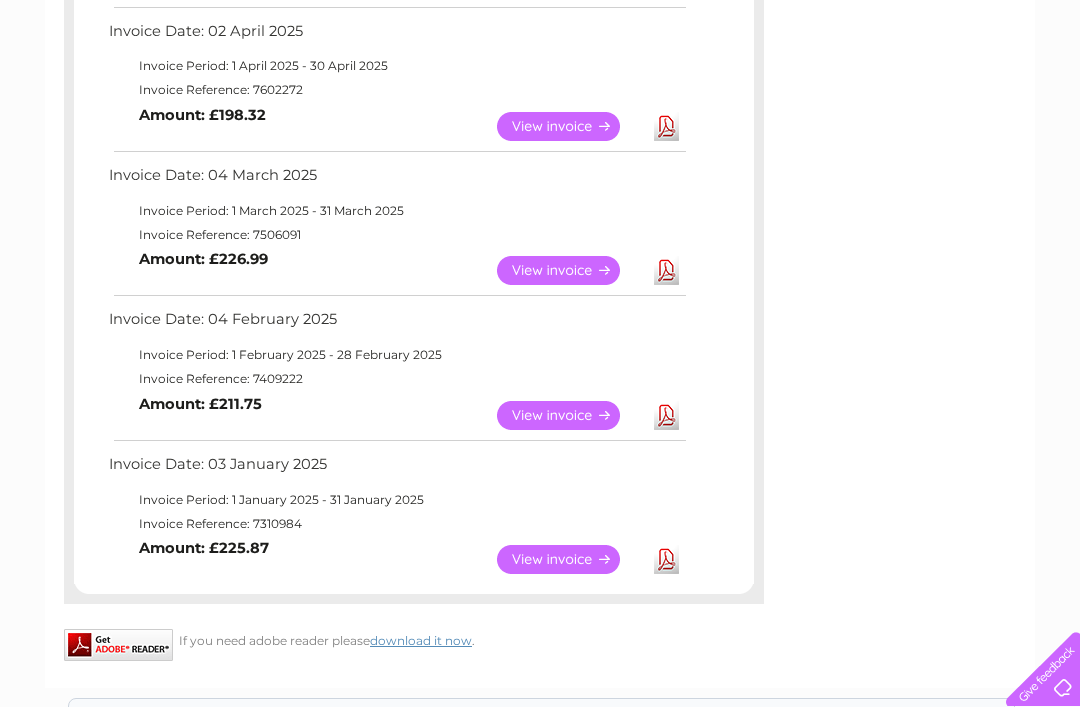 click on "Download" at bounding box center [666, 559] 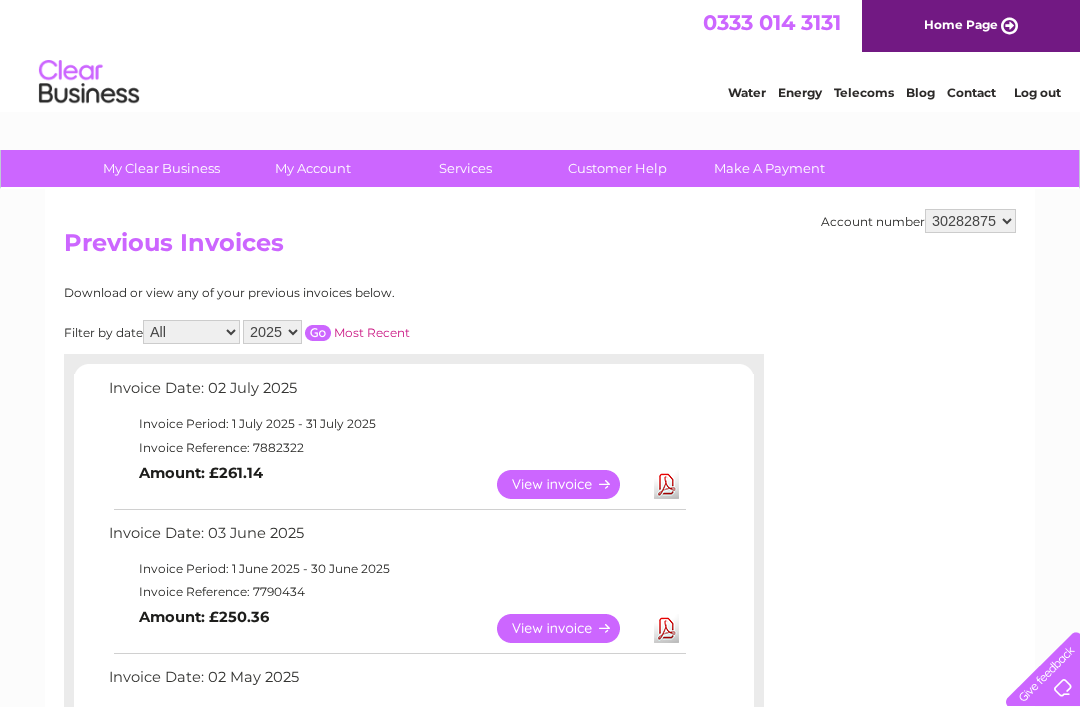 scroll, scrollTop: 855, scrollLeft: 0, axis: vertical 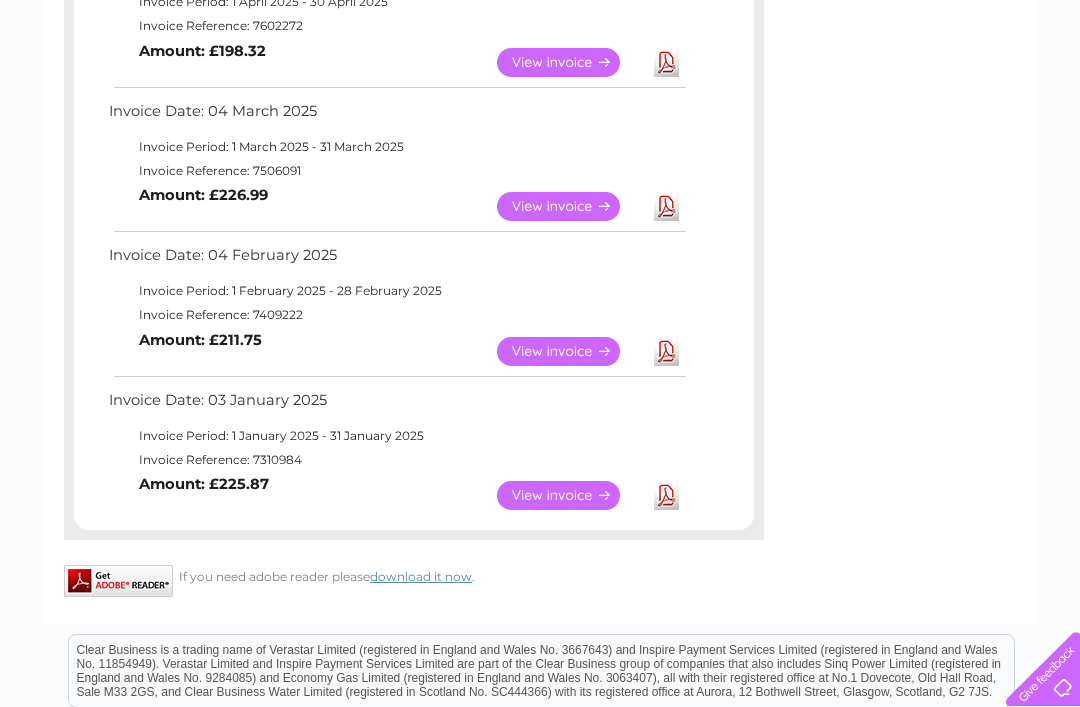 click on "Download" at bounding box center (666, 495) 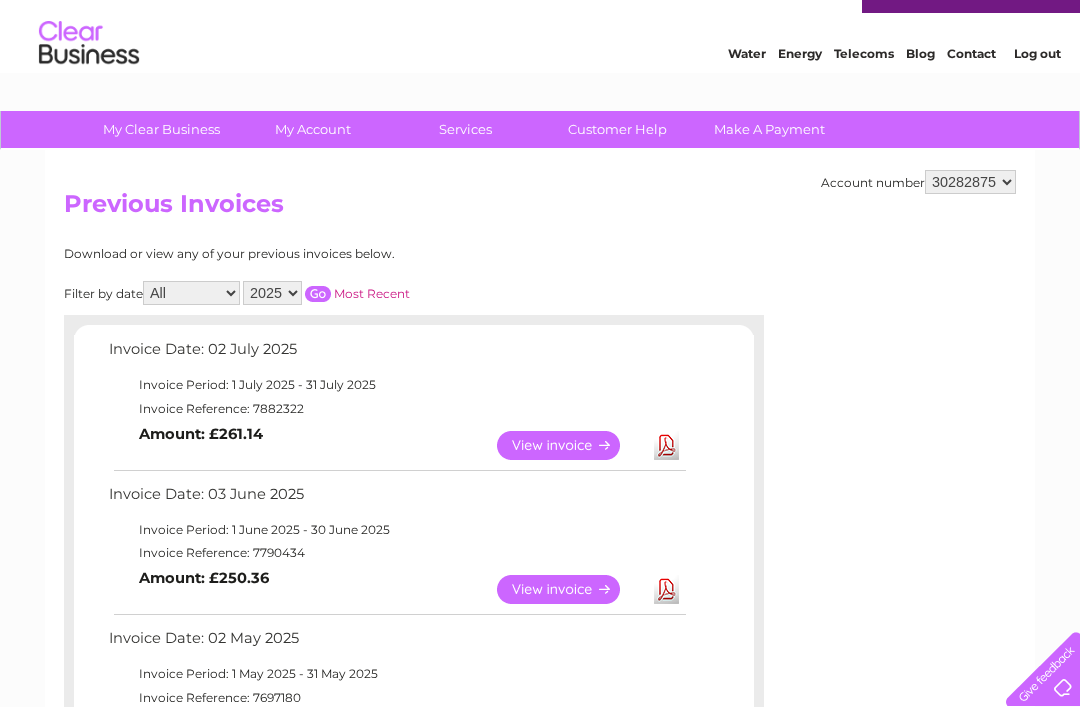 scroll, scrollTop: 0, scrollLeft: 0, axis: both 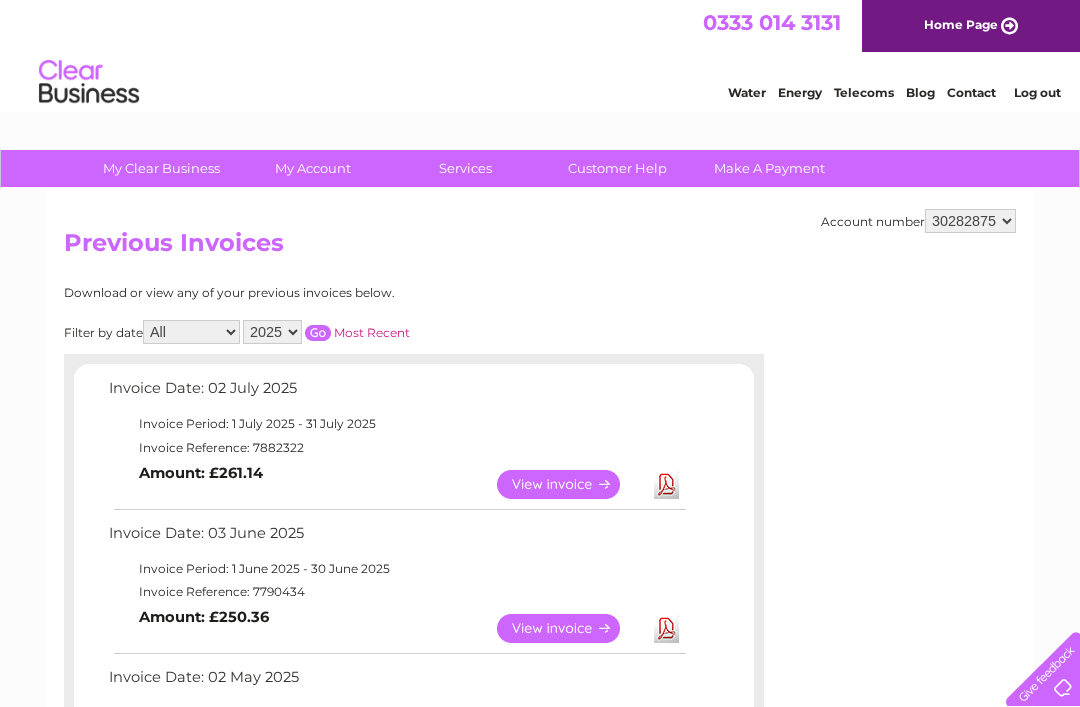 click on "2025
2024
2023" at bounding box center [272, 332] 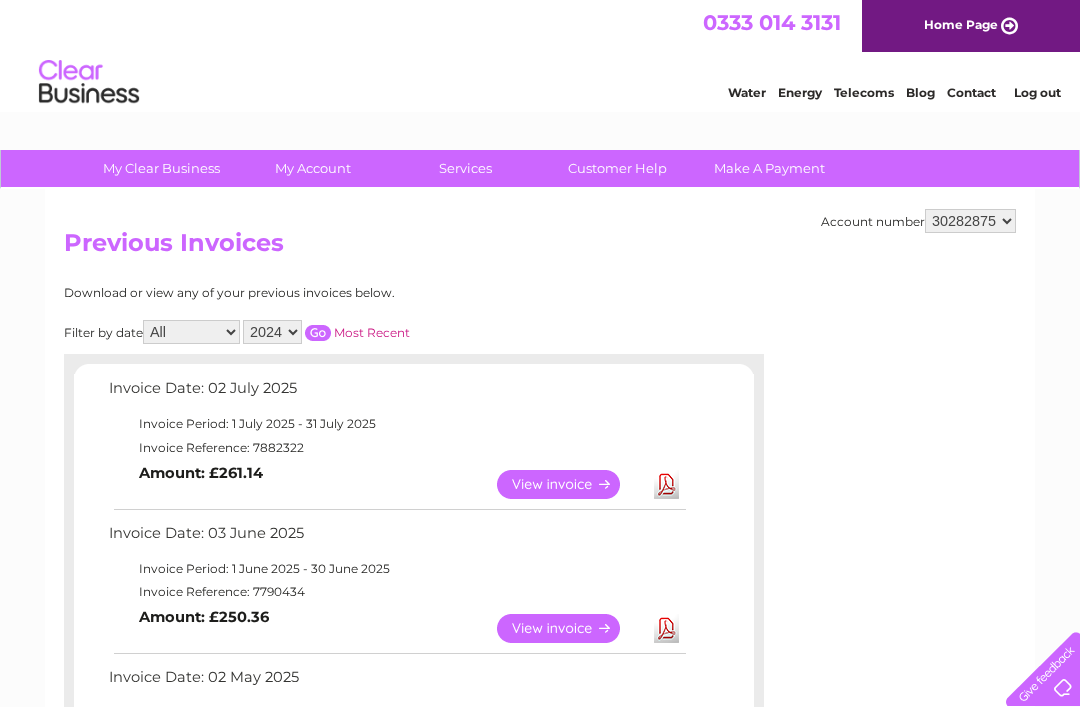 click on "Most Recent" at bounding box center [372, 332] 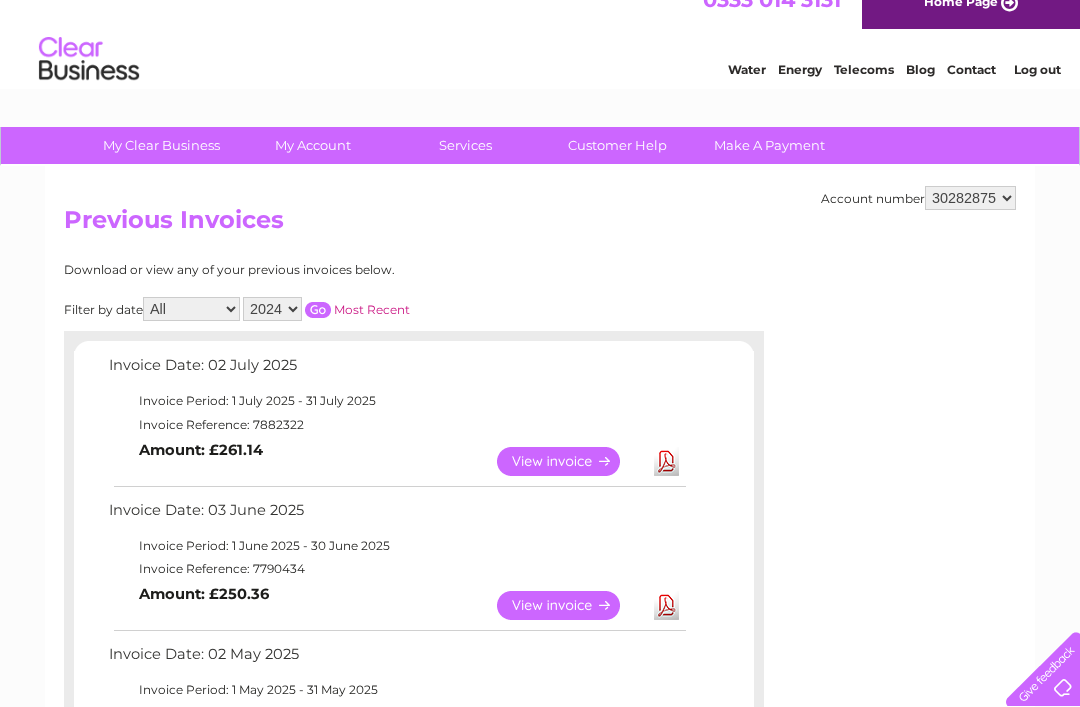 scroll, scrollTop: 40, scrollLeft: 0, axis: vertical 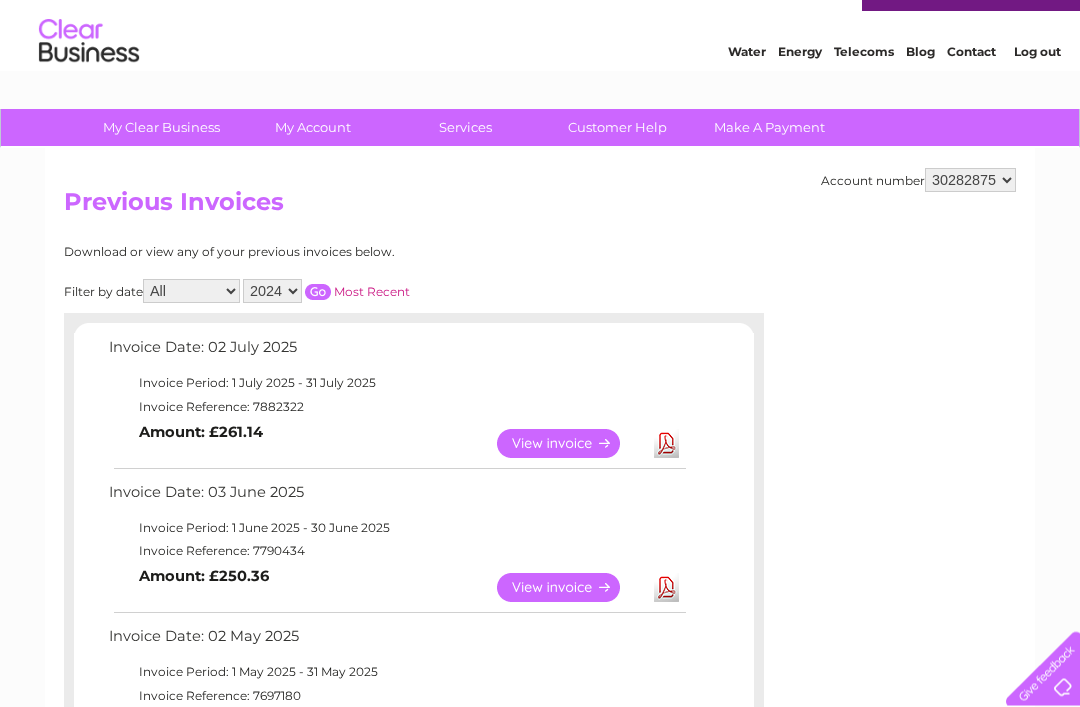 click at bounding box center [318, 293] 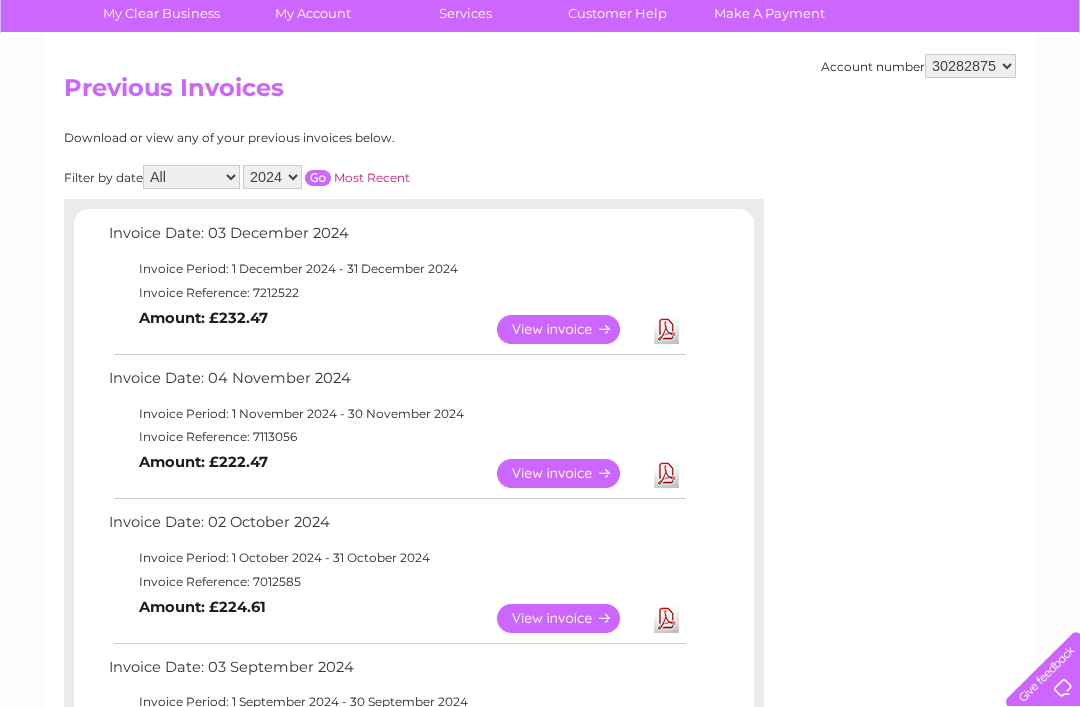 scroll, scrollTop: 154, scrollLeft: 0, axis: vertical 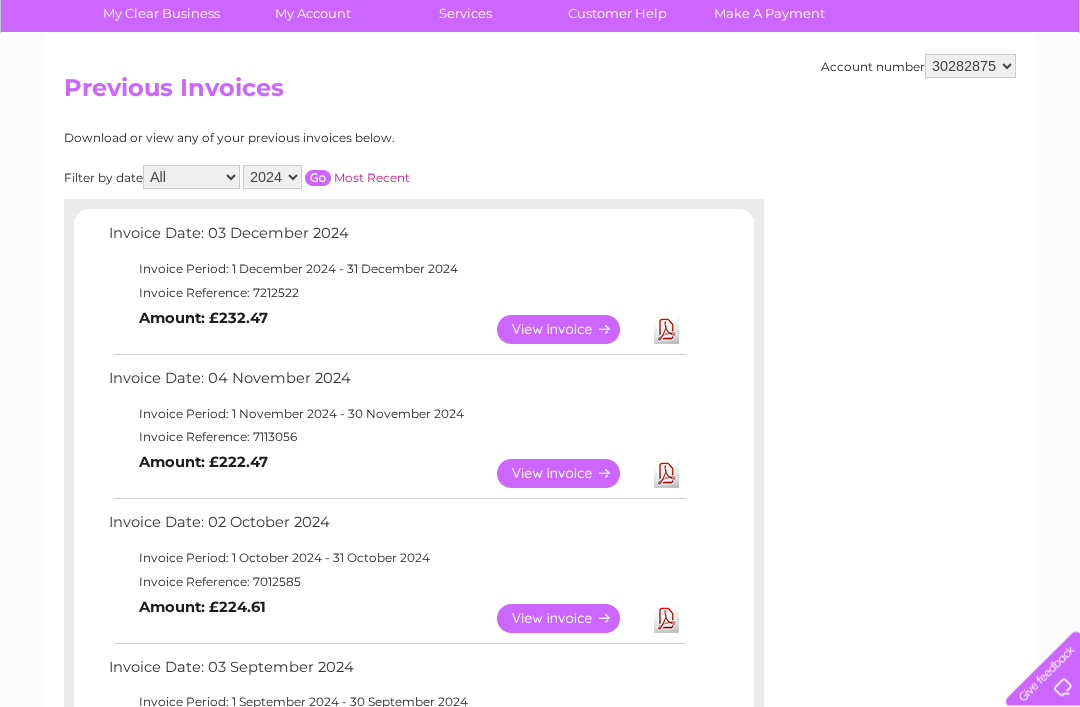 click on "Download" at bounding box center [666, 330] 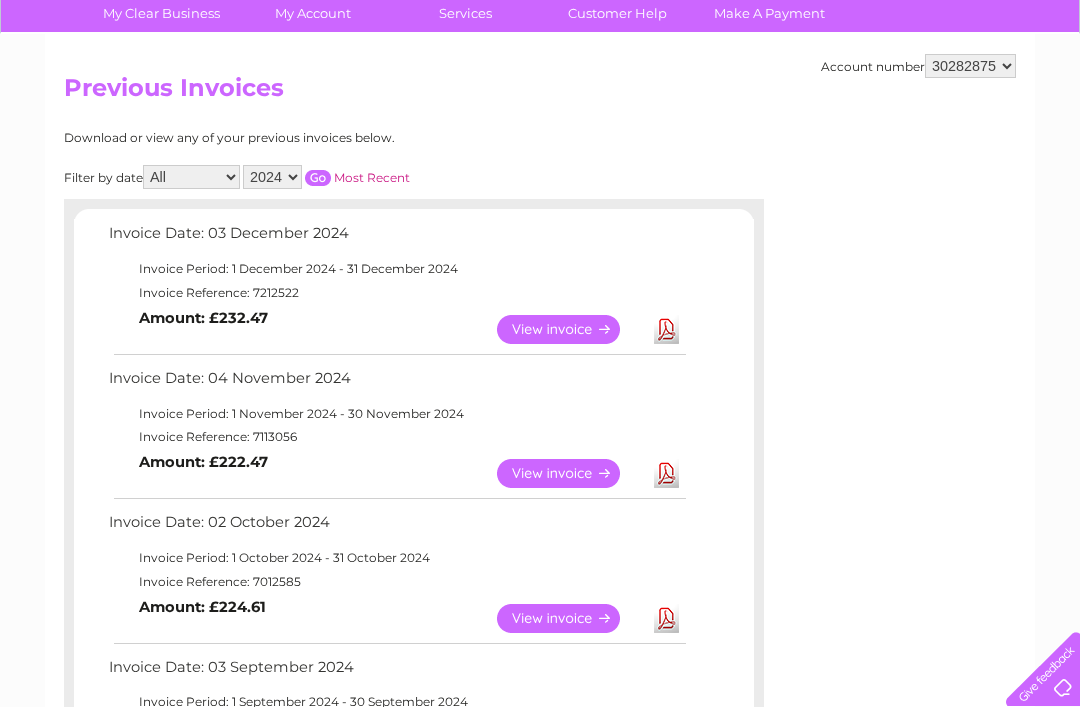 click on "Download" at bounding box center (666, 473) 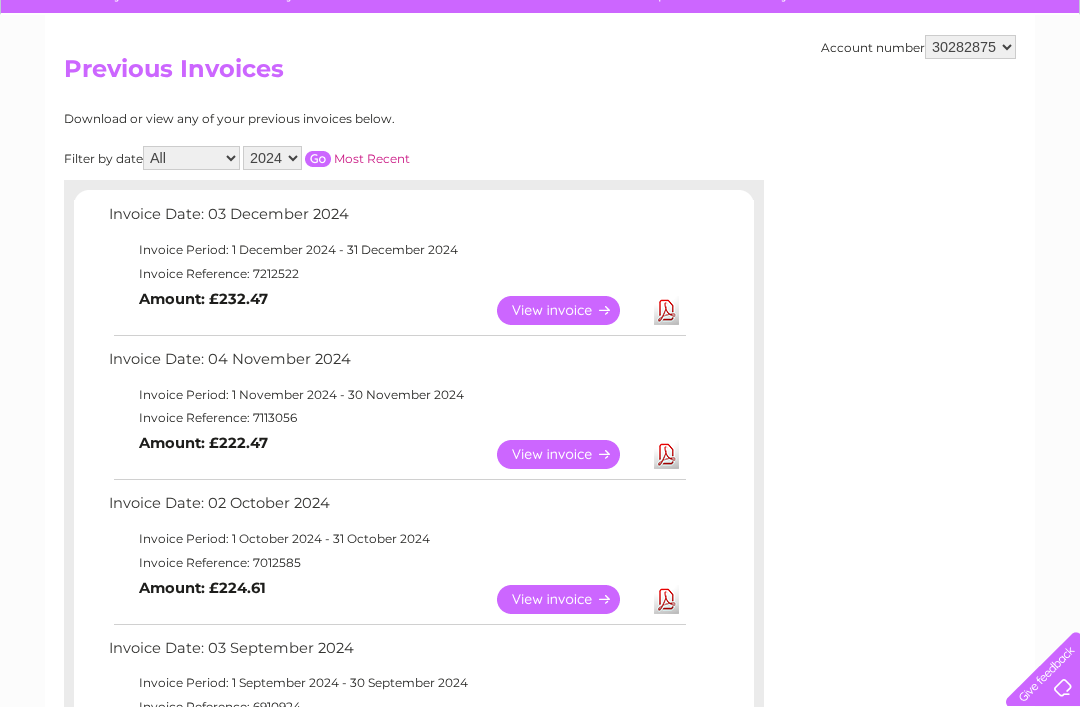 scroll, scrollTop: 174, scrollLeft: 0, axis: vertical 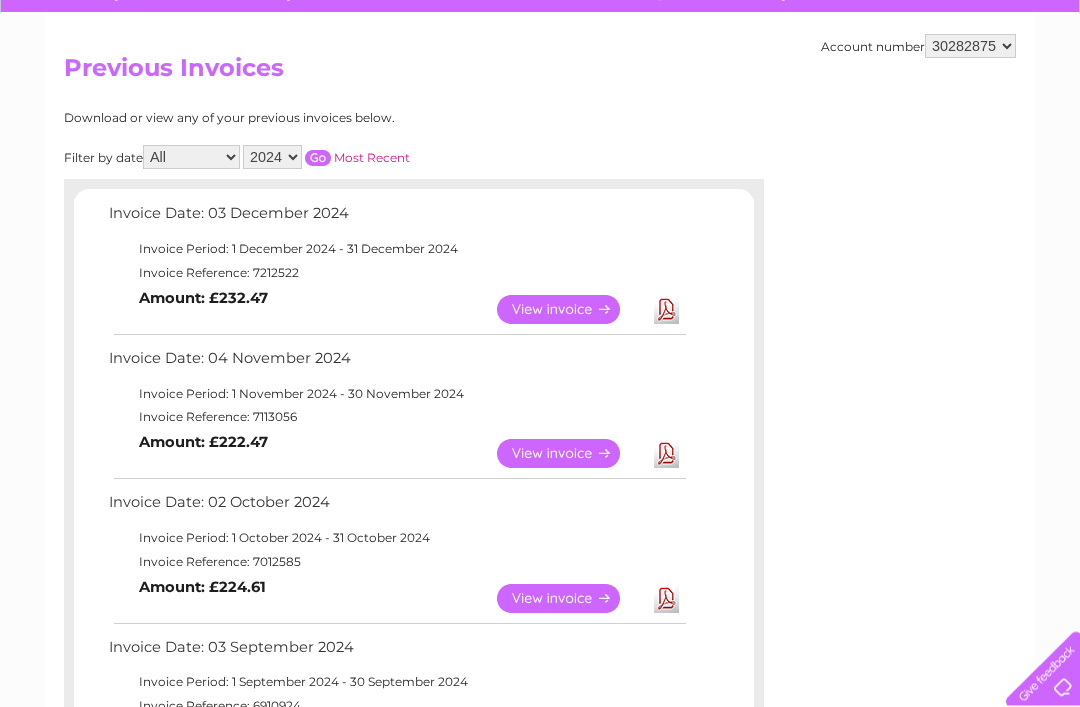 click on "Download" at bounding box center (666, 599) 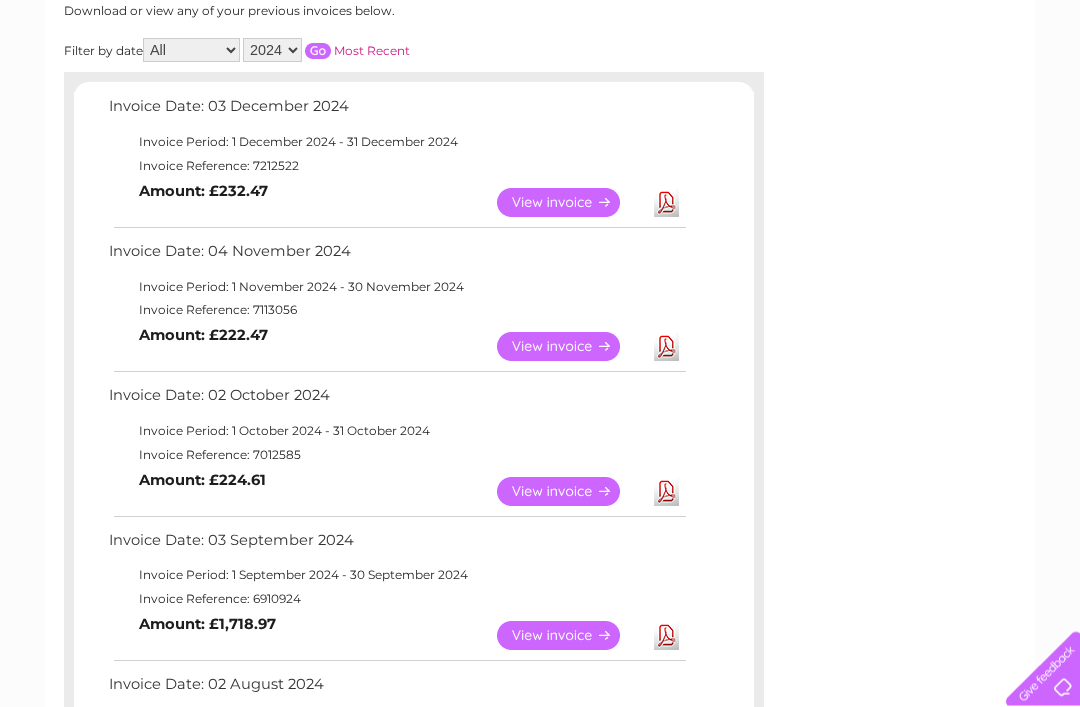 scroll, scrollTop: 295, scrollLeft: 0, axis: vertical 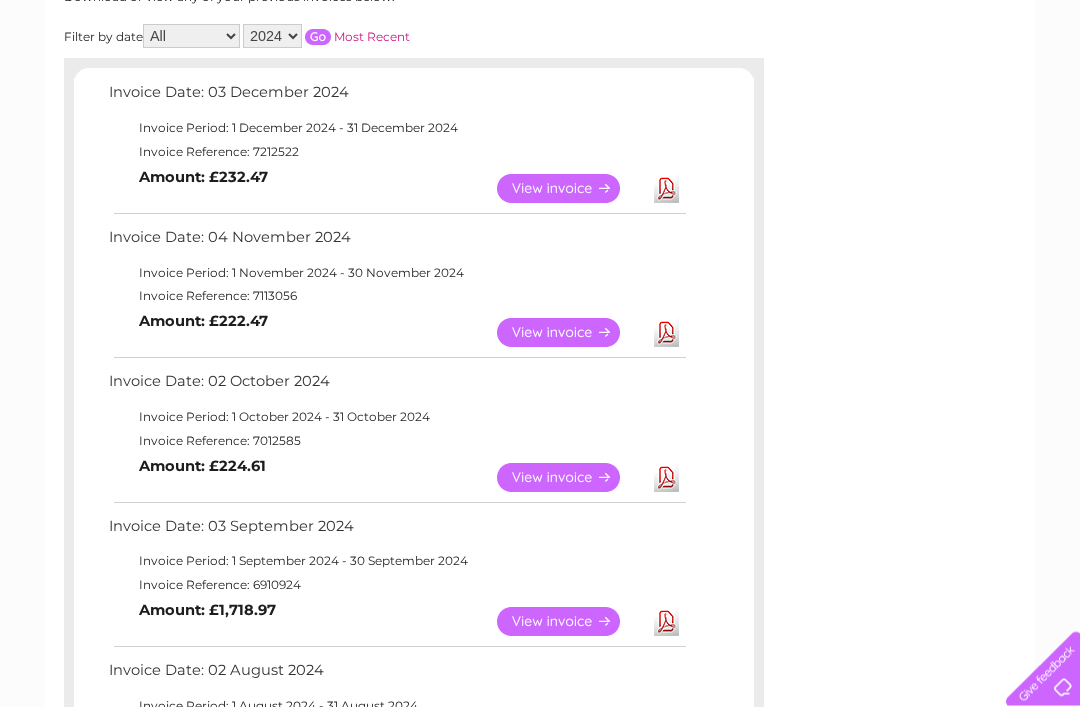 click on "Download" at bounding box center [666, 622] 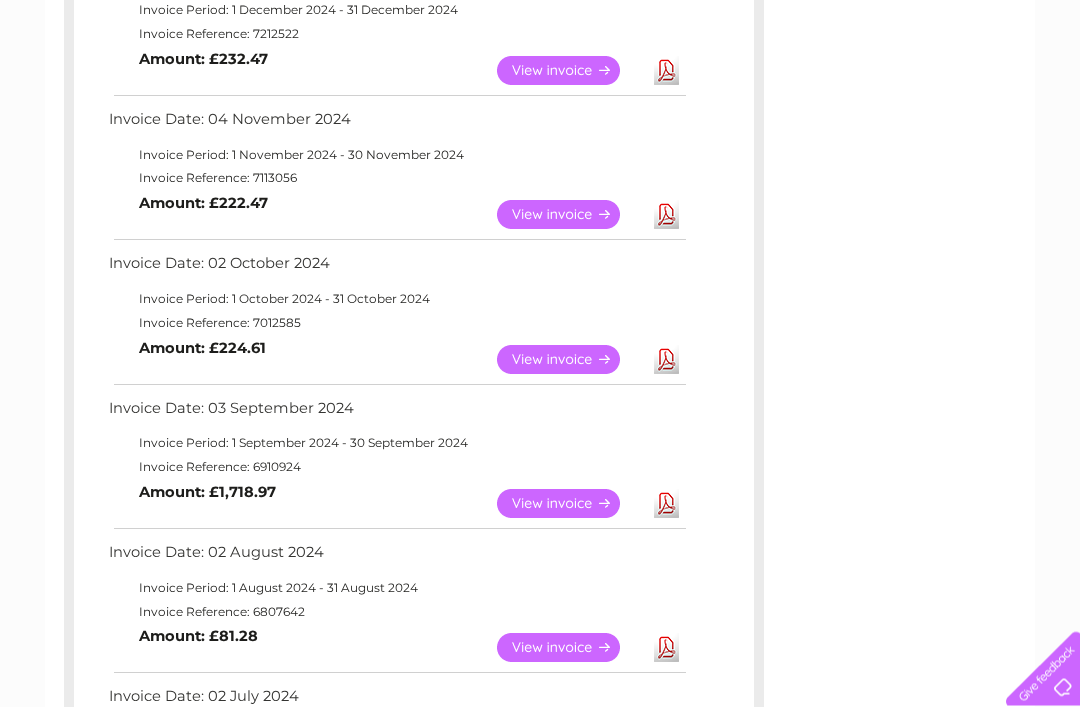 scroll, scrollTop: 414, scrollLeft: 0, axis: vertical 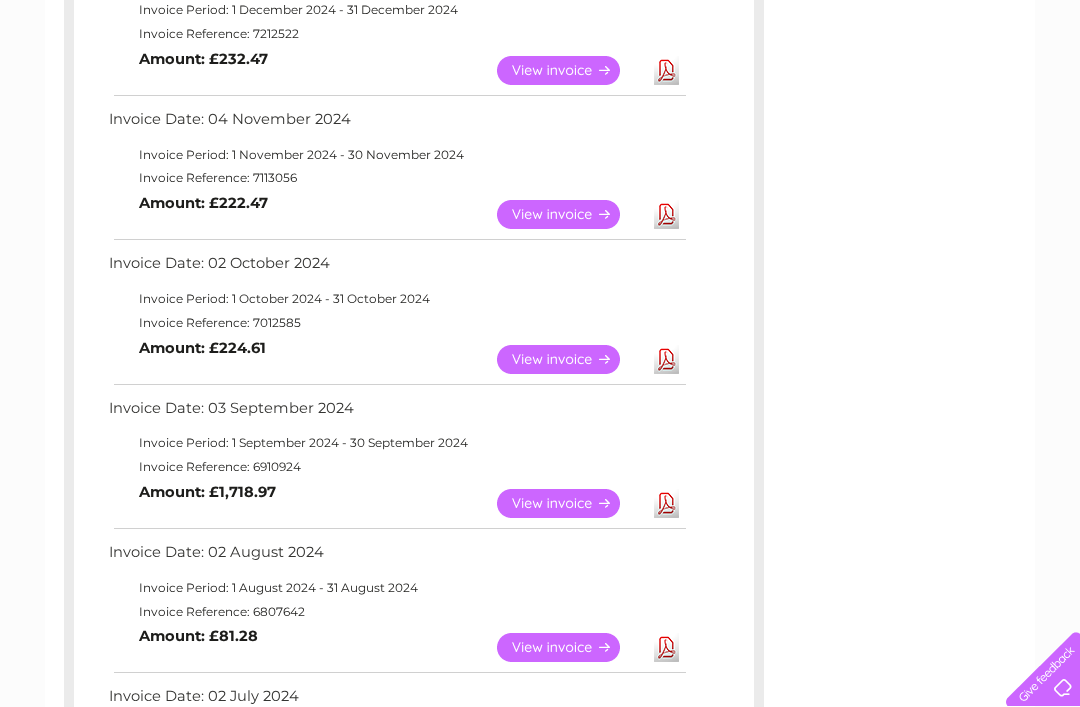 click on "Download" at bounding box center [666, 647] 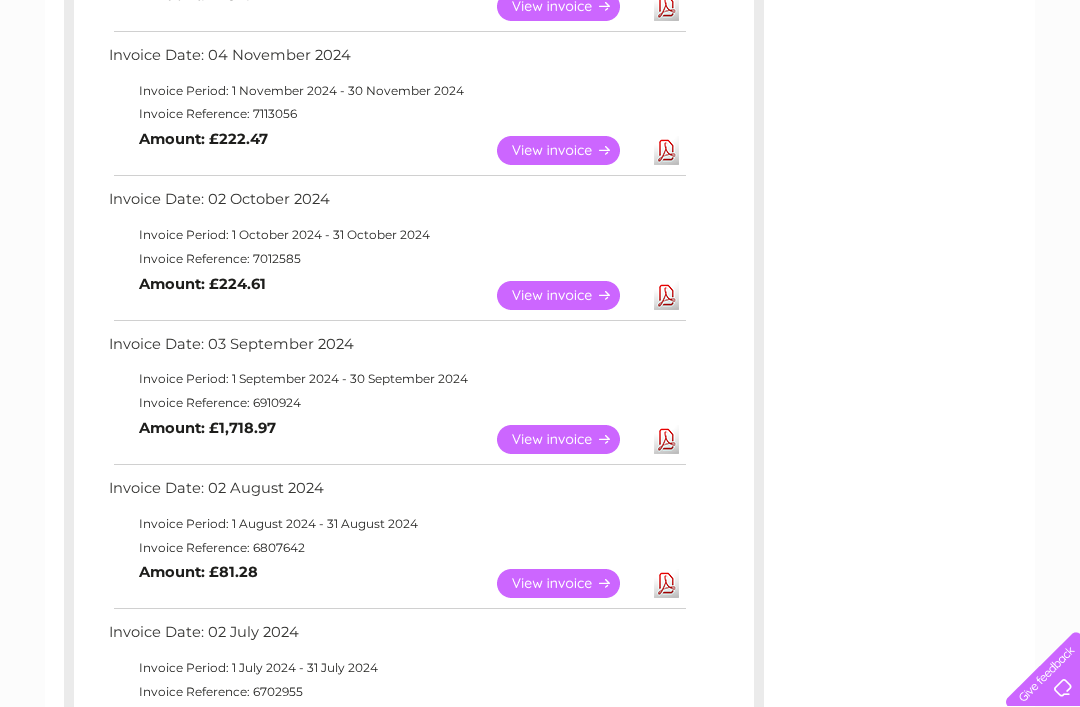 click on "Download" at bounding box center [666, 439] 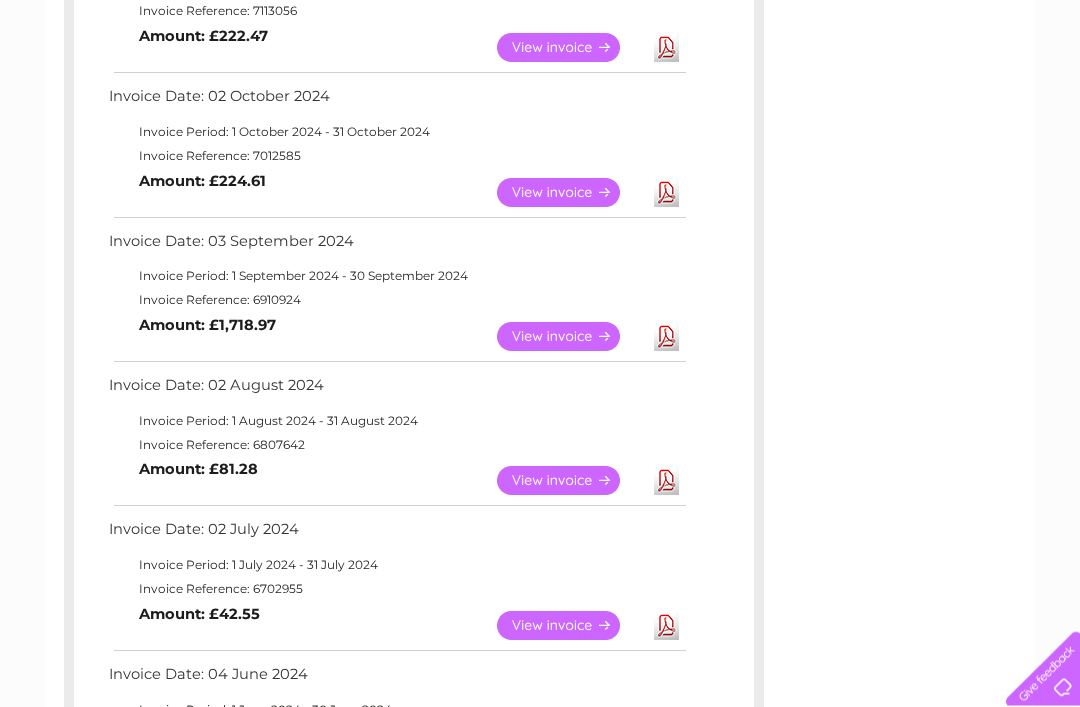 scroll, scrollTop: 581, scrollLeft: 0, axis: vertical 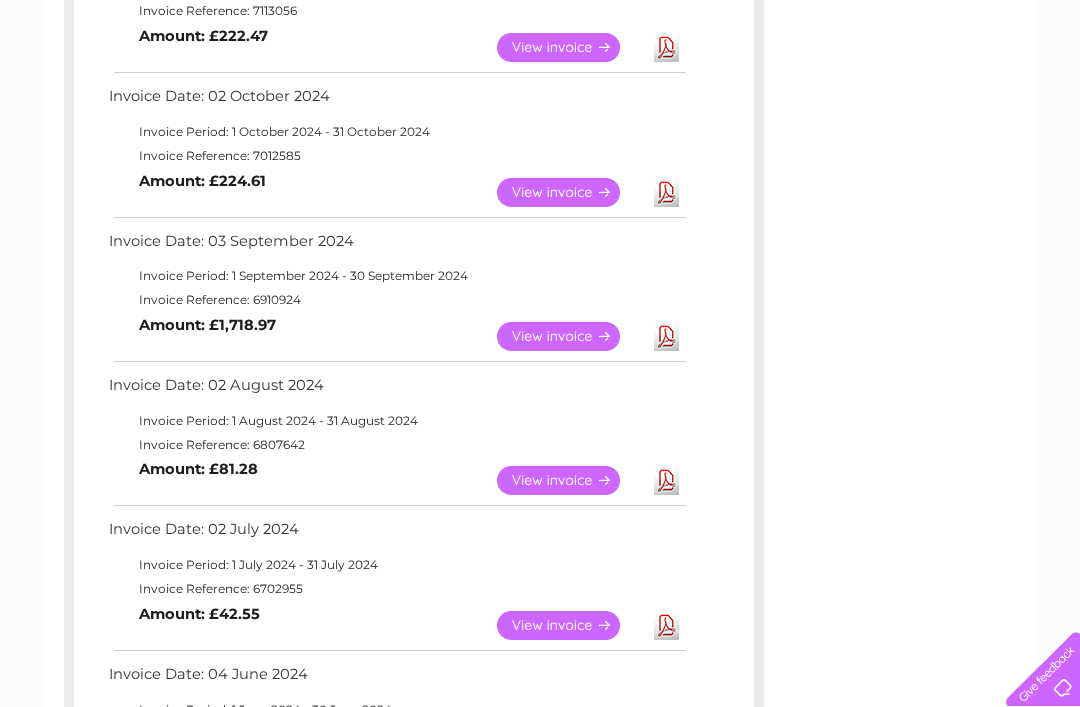 click on "Download" at bounding box center (666, 480) 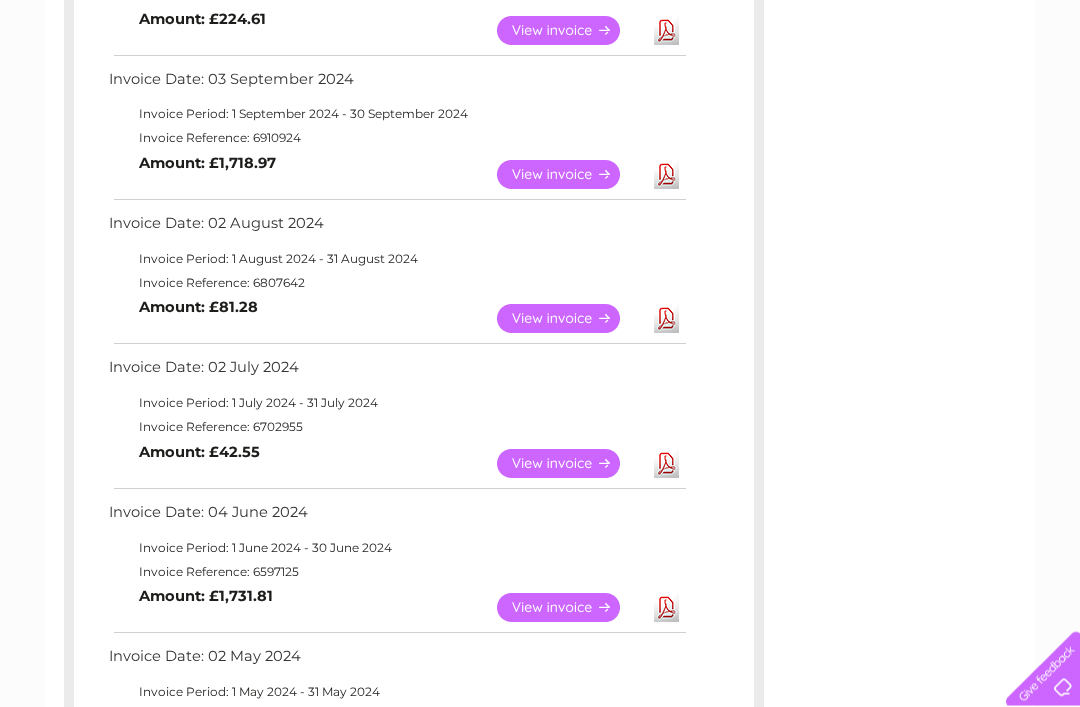 scroll, scrollTop: 753, scrollLeft: 0, axis: vertical 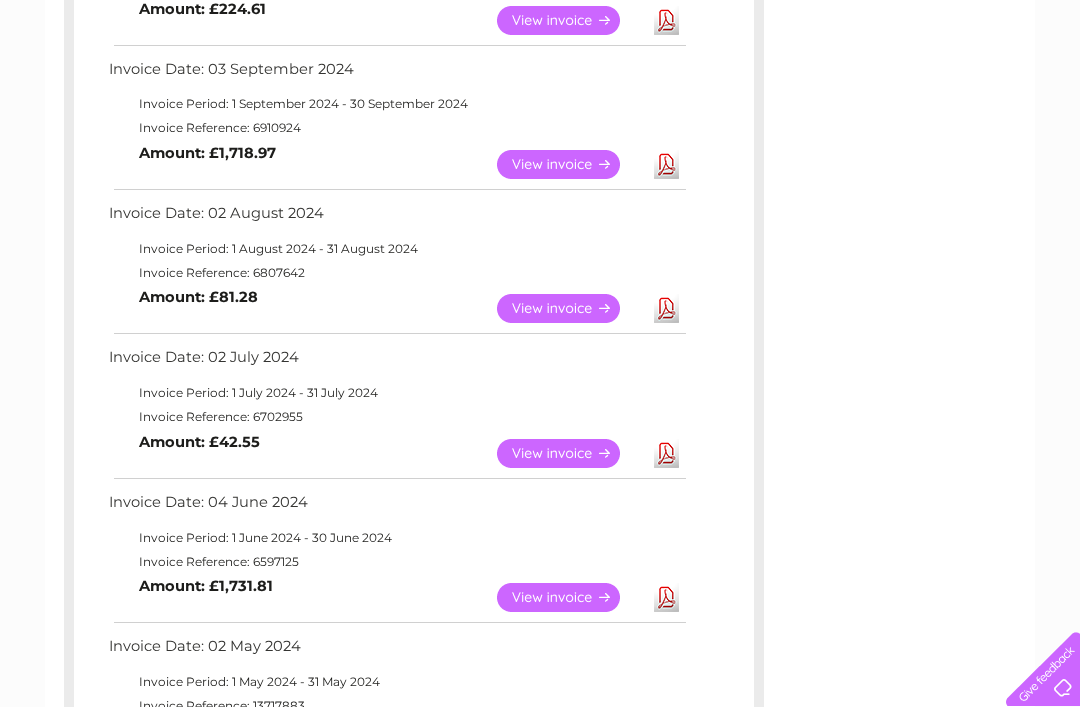 click on "Download" at bounding box center (666, 453) 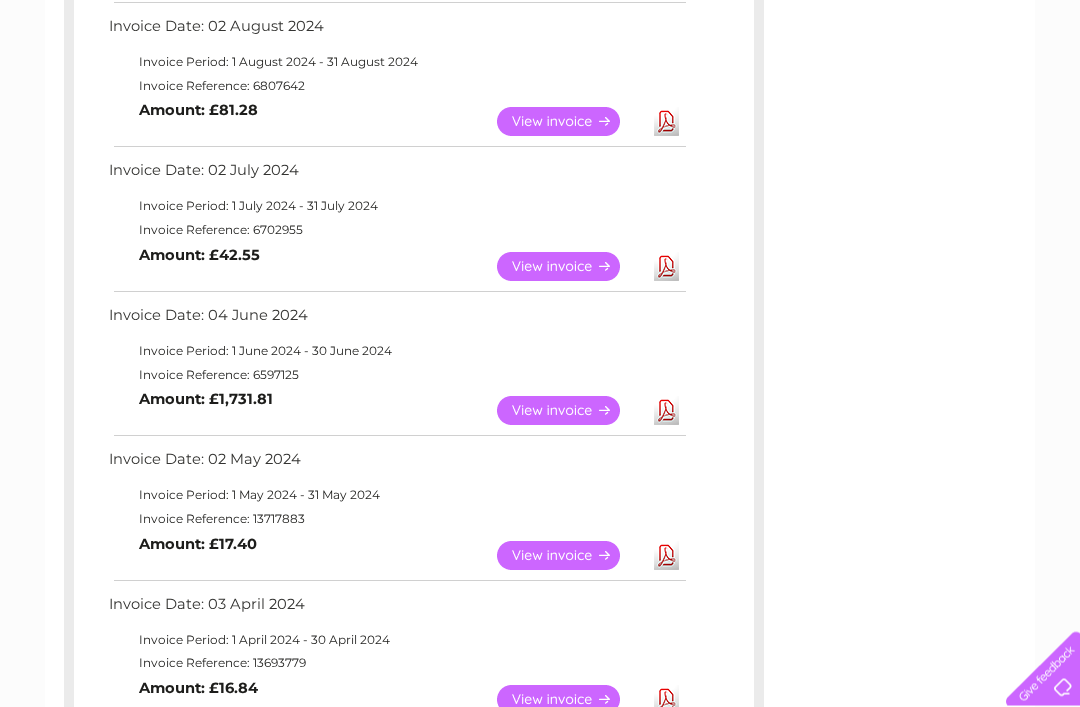 scroll, scrollTop: 940, scrollLeft: 0, axis: vertical 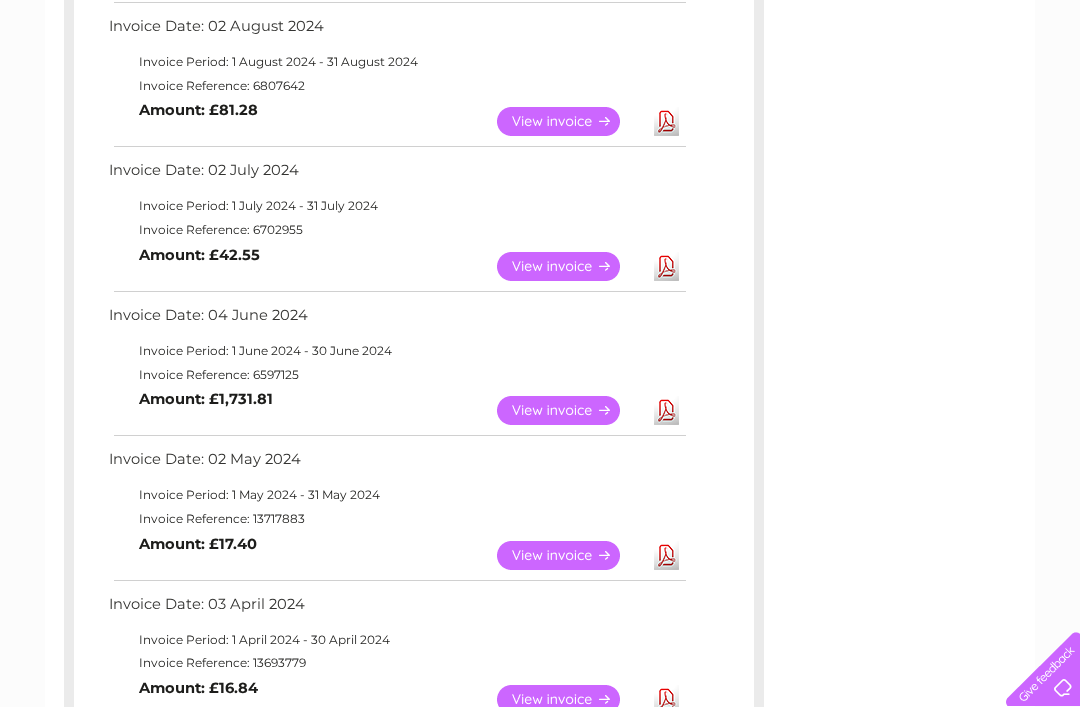 click on "Download" at bounding box center (666, 410) 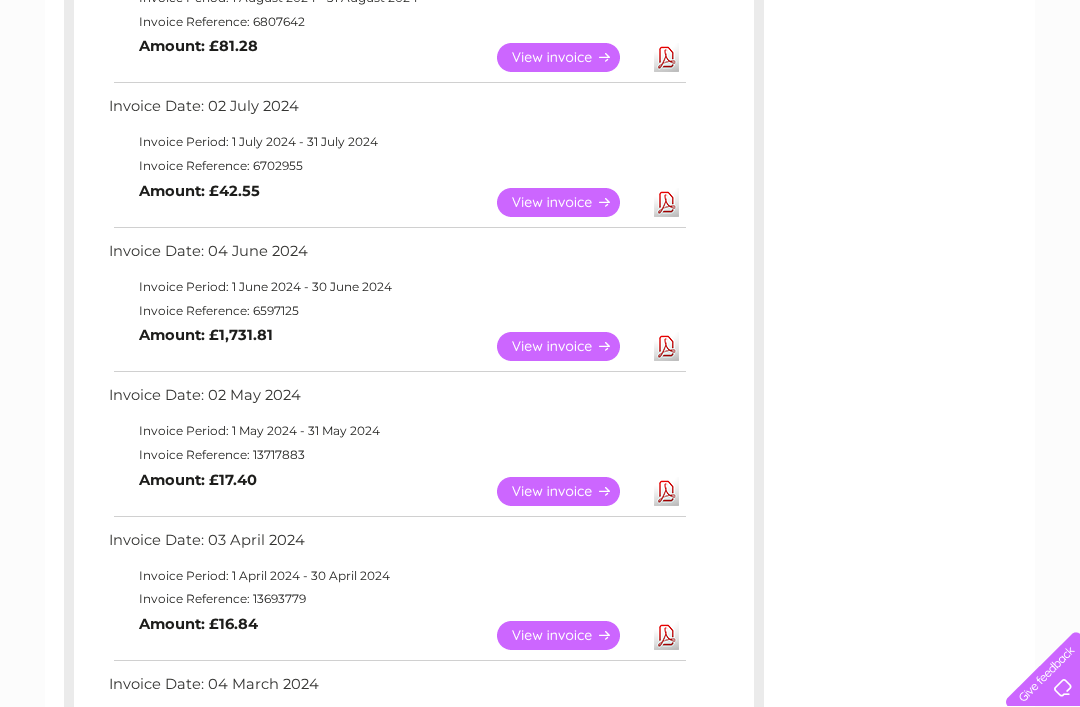 click on "Download" at bounding box center (666, 491) 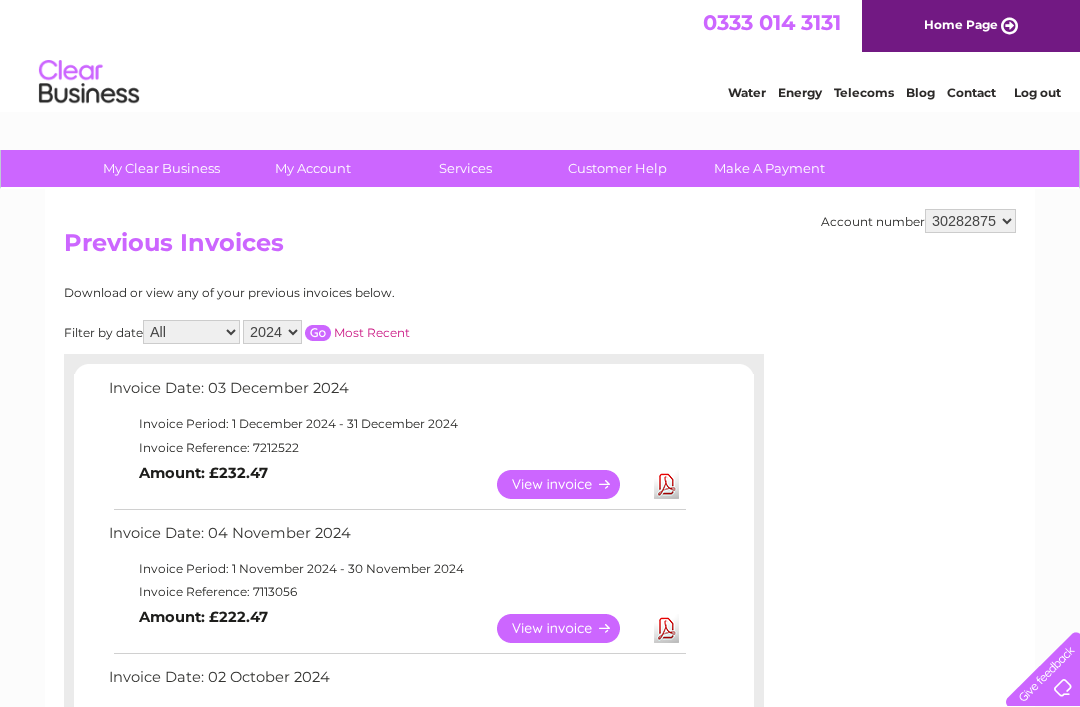 scroll, scrollTop: 1004, scrollLeft: 0, axis: vertical 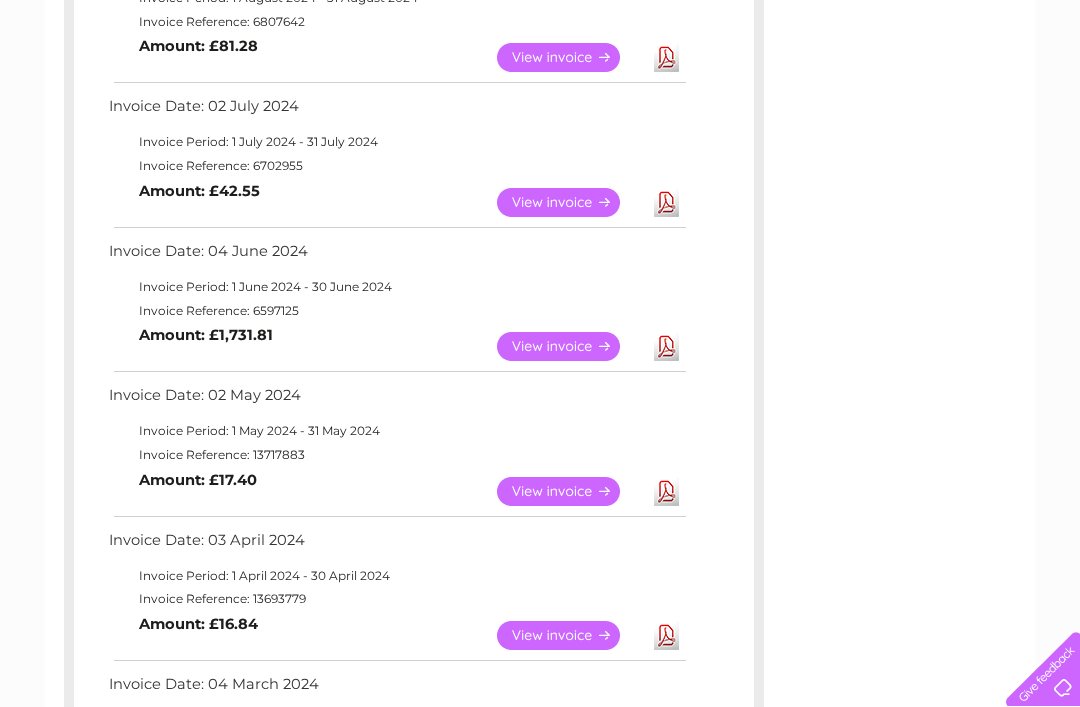 click on "Download" at bounding box center [666, 346] 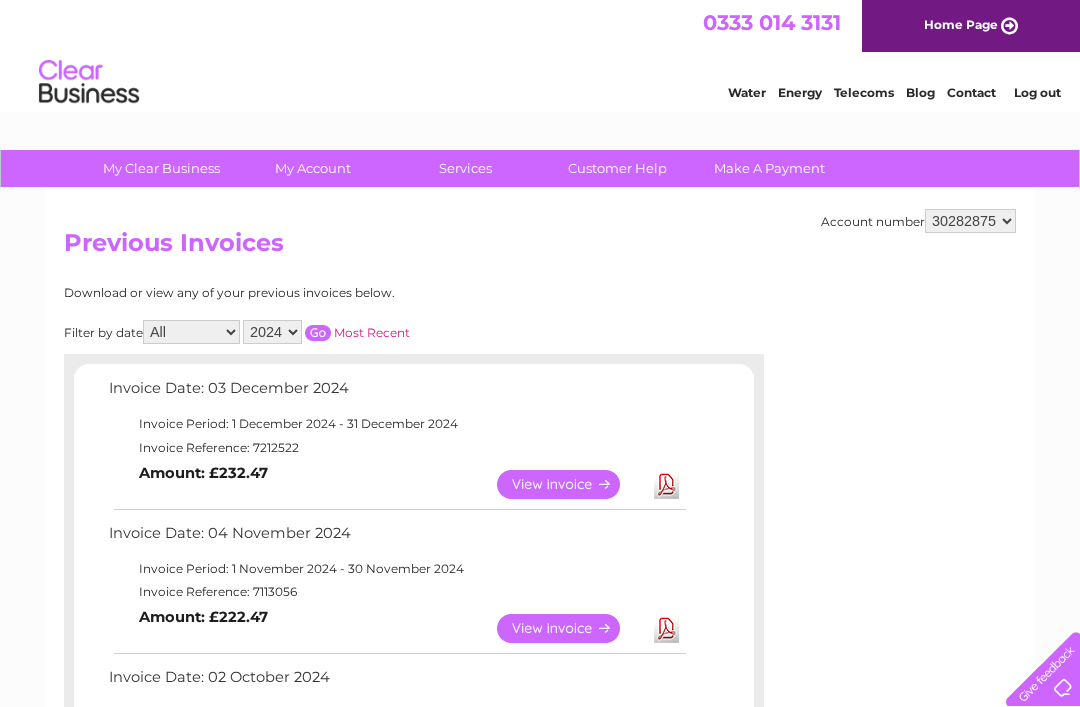 scroll, scrollTop: 1004, scrollLeft: 0, axis: vertical 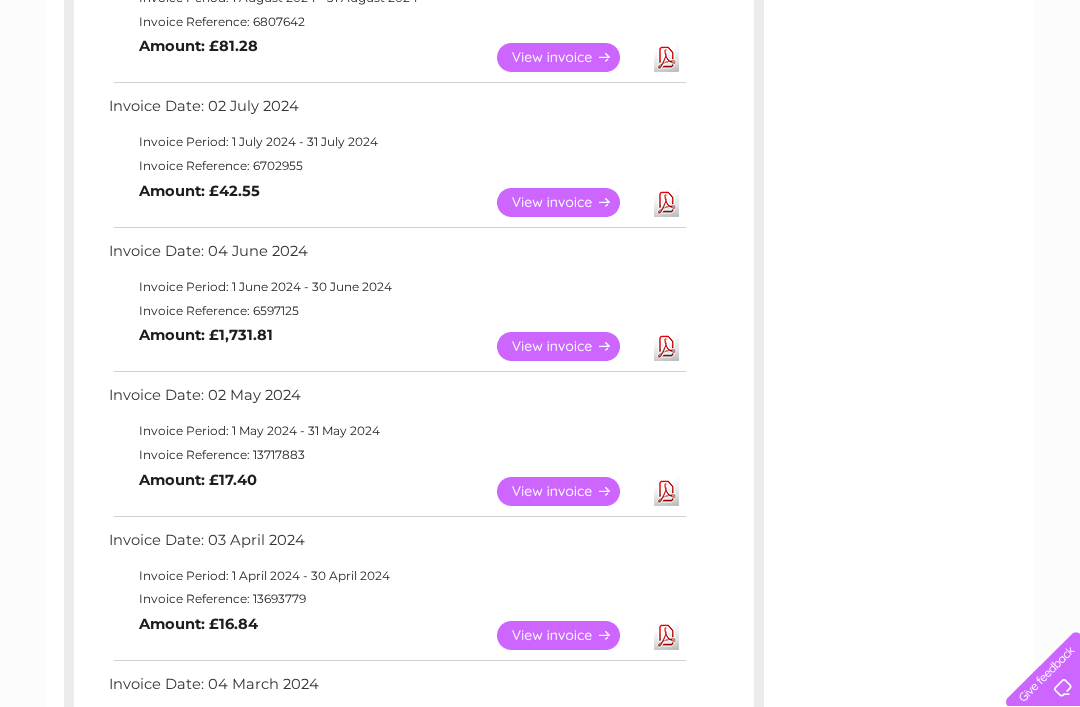 click on "Download" at bounding box center (666, 491) 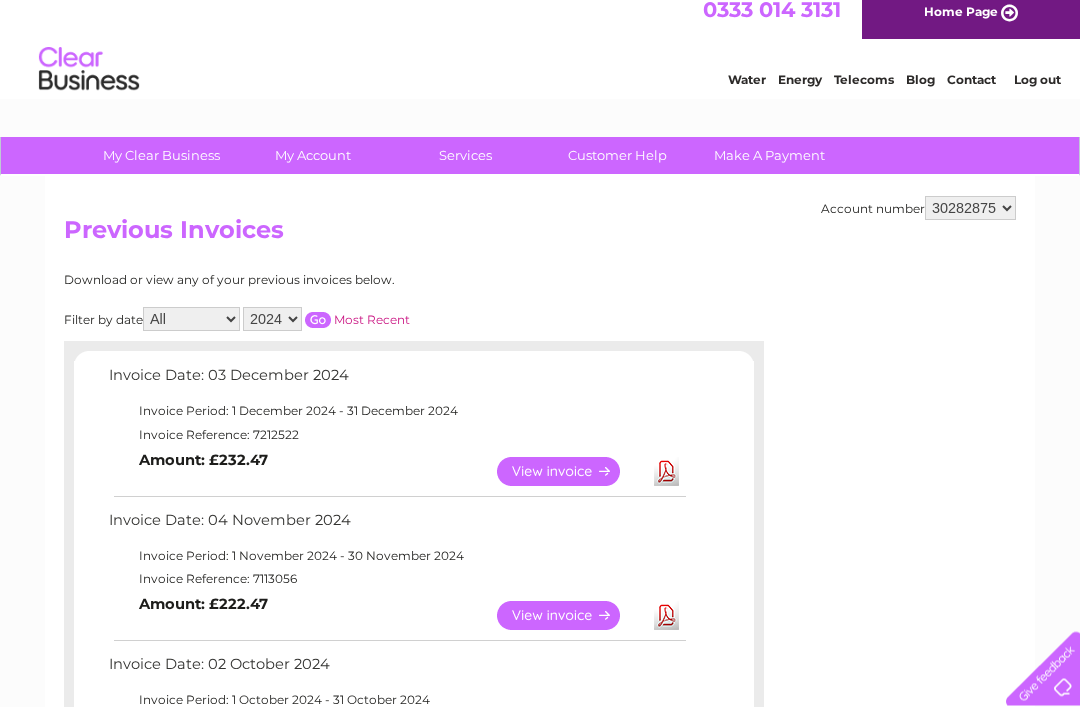 scroll, scrollTop: 0, scrollLeft: 0, axis: both 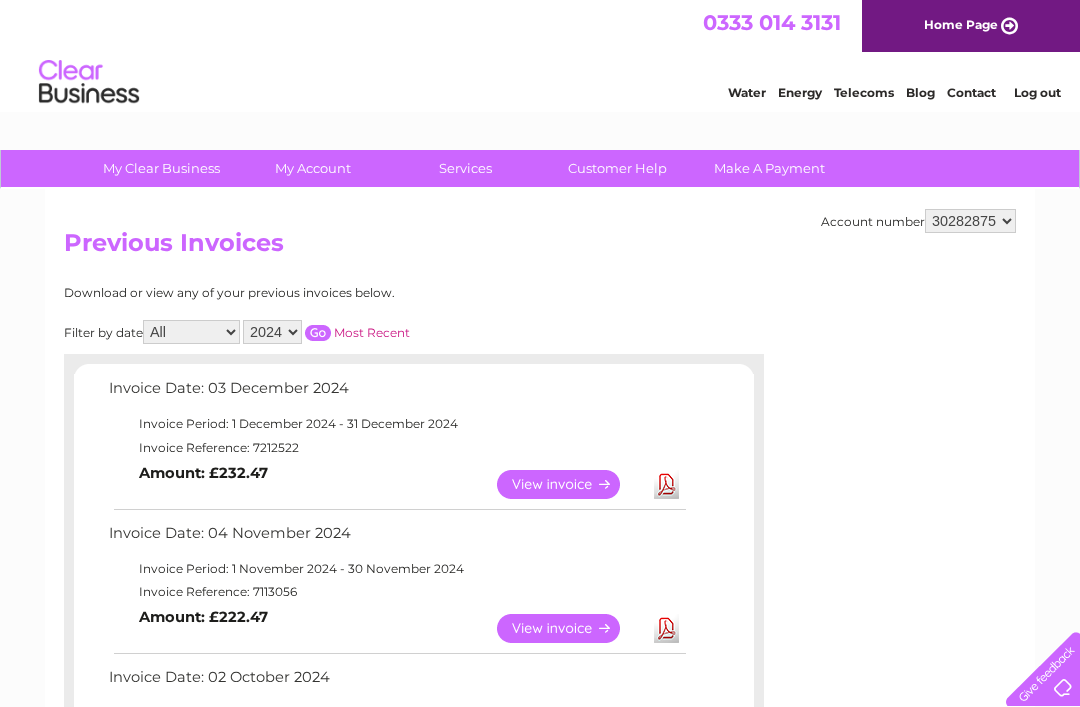 click at bounding box center (318, 333) 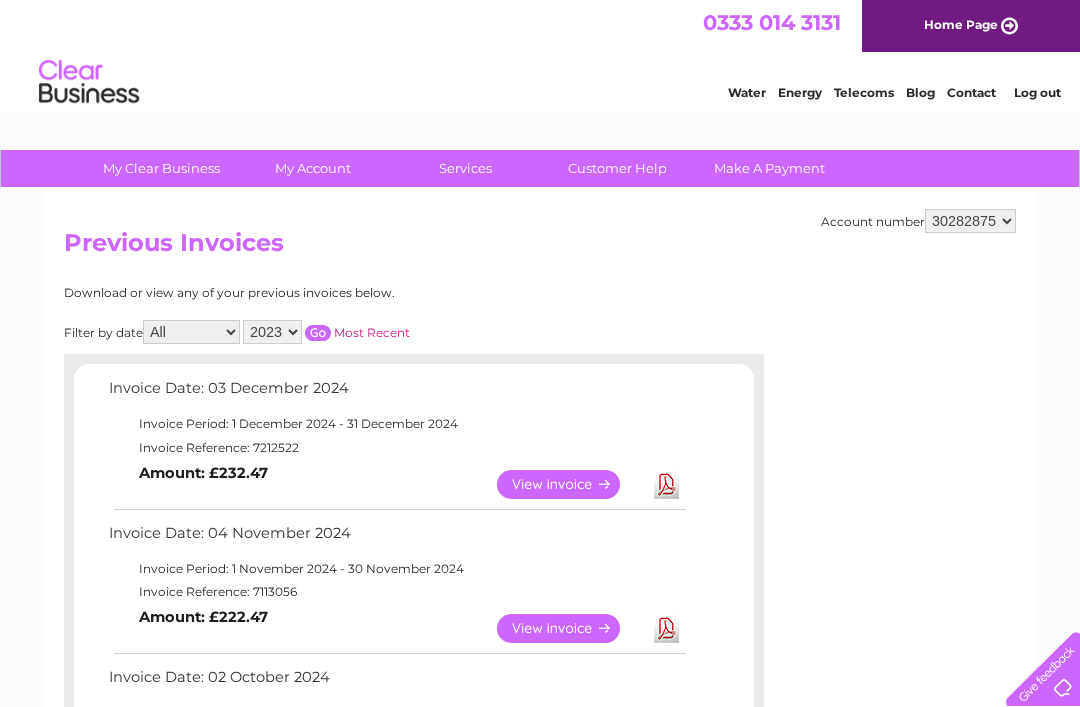 click on "Most Recent" at bounding box center [372, 332] 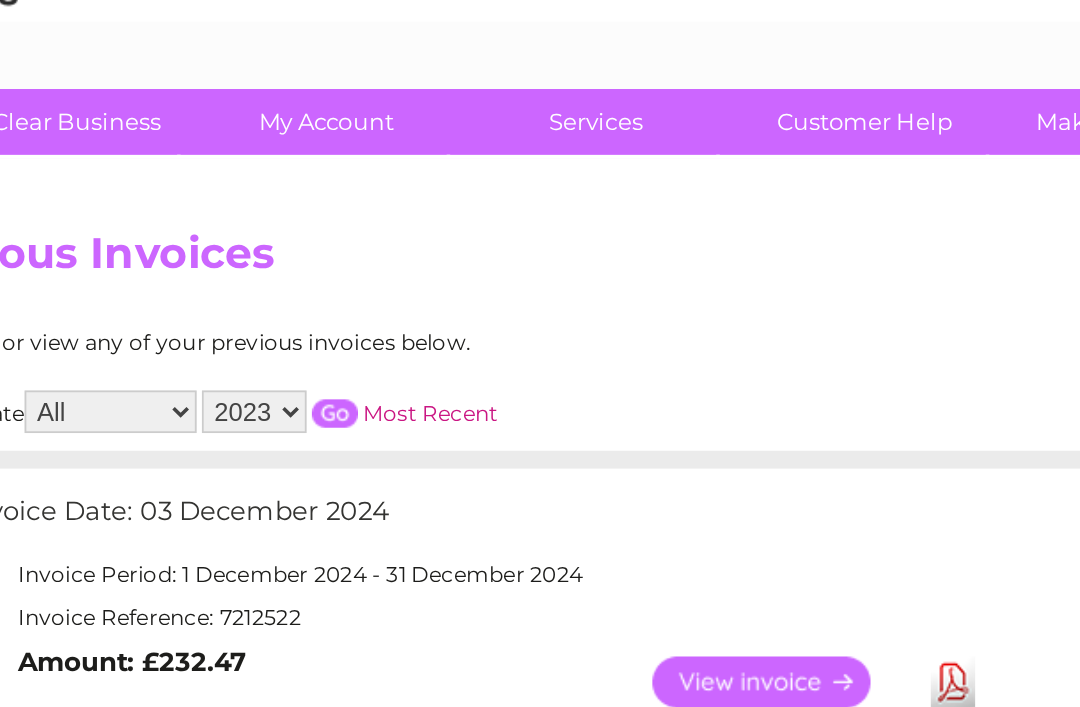 click at bounding box center [318, 333] 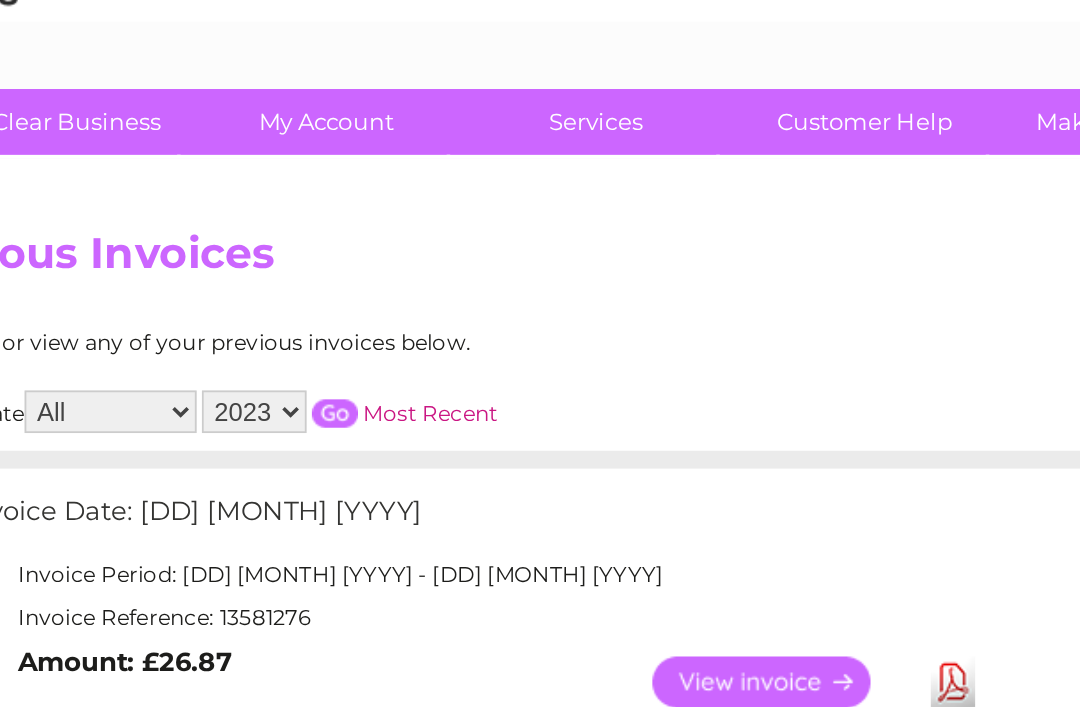 click at bounding box center (318, 333) 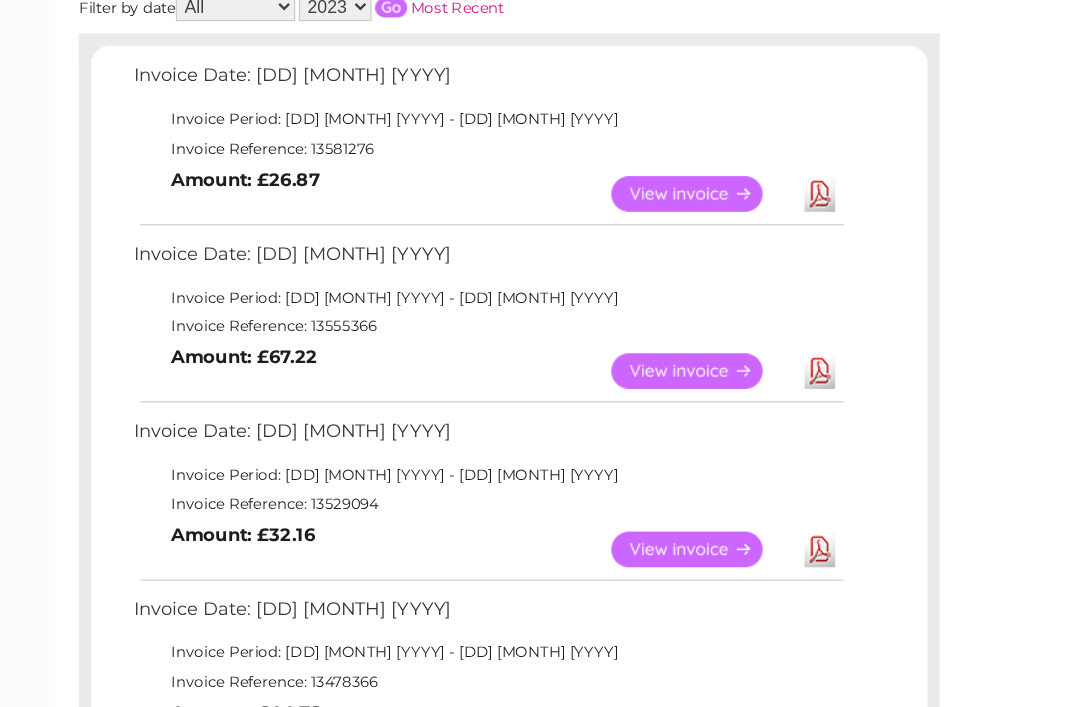scroll, scrollTop: 326, scrollLeft: 0, axis: vertical 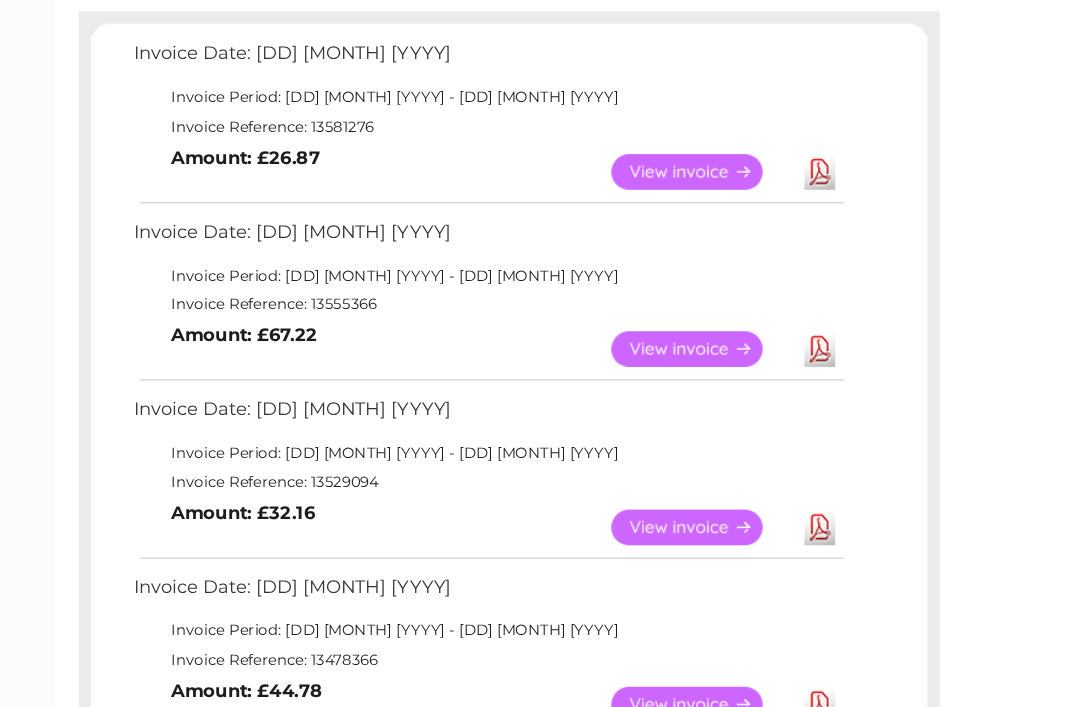 click on "Download" at bounding box center [666, 591] 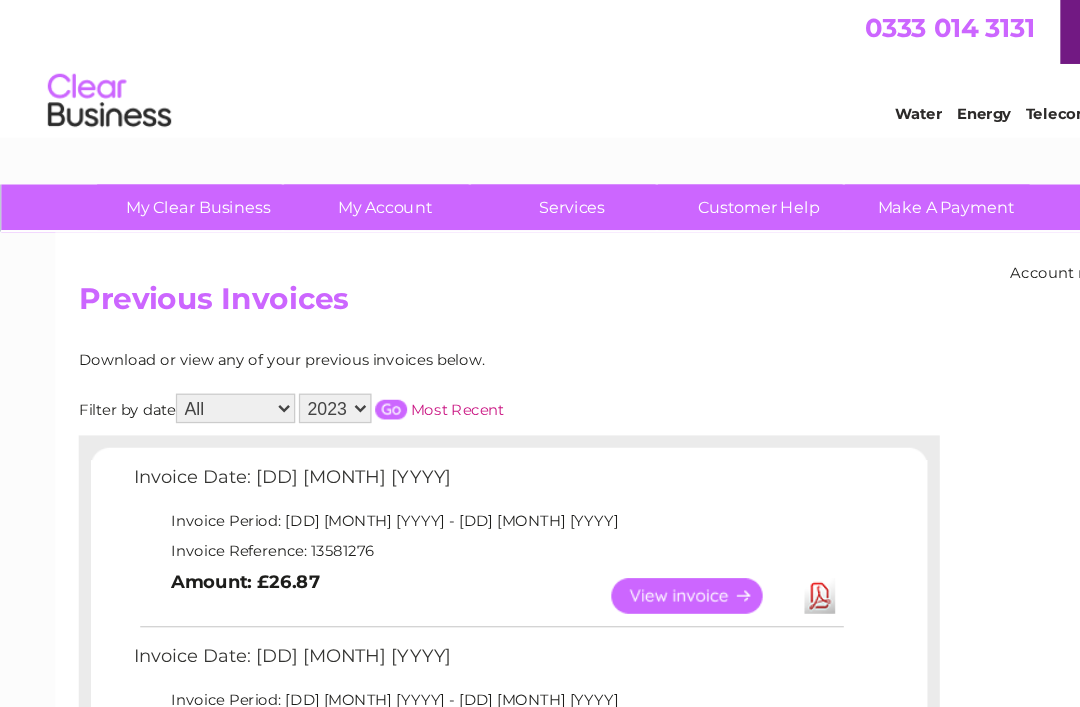 scroll, scrollTop: 265, scrollLeft: 0, axis: vertical 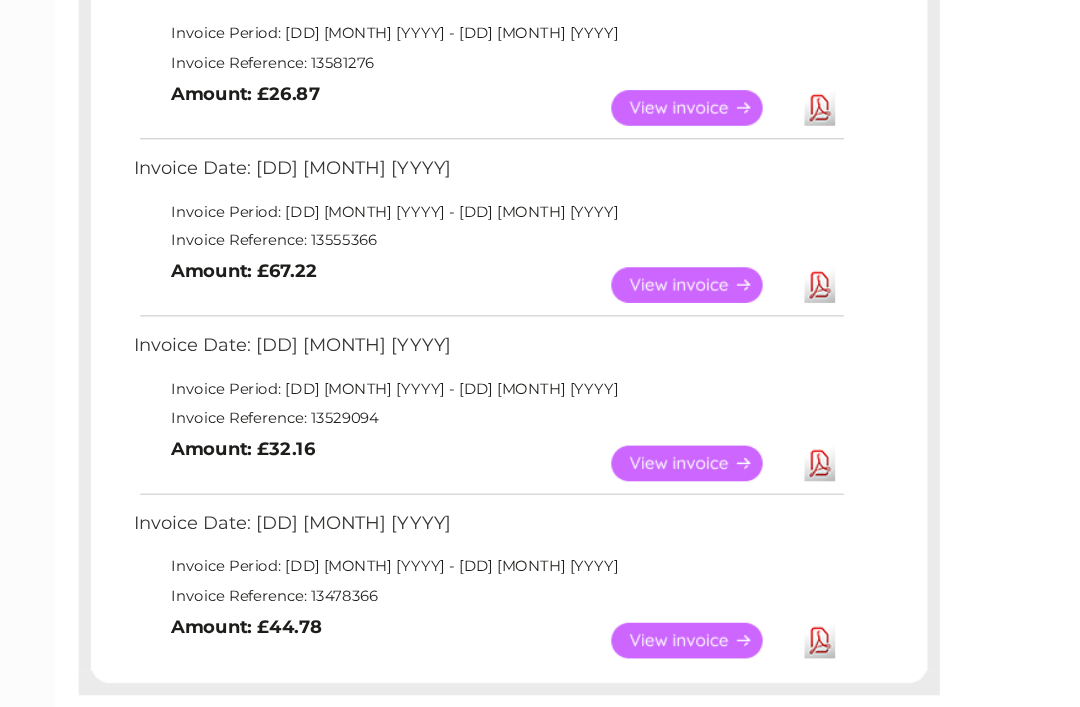 click on "Download" at bounding box center [666, 508] 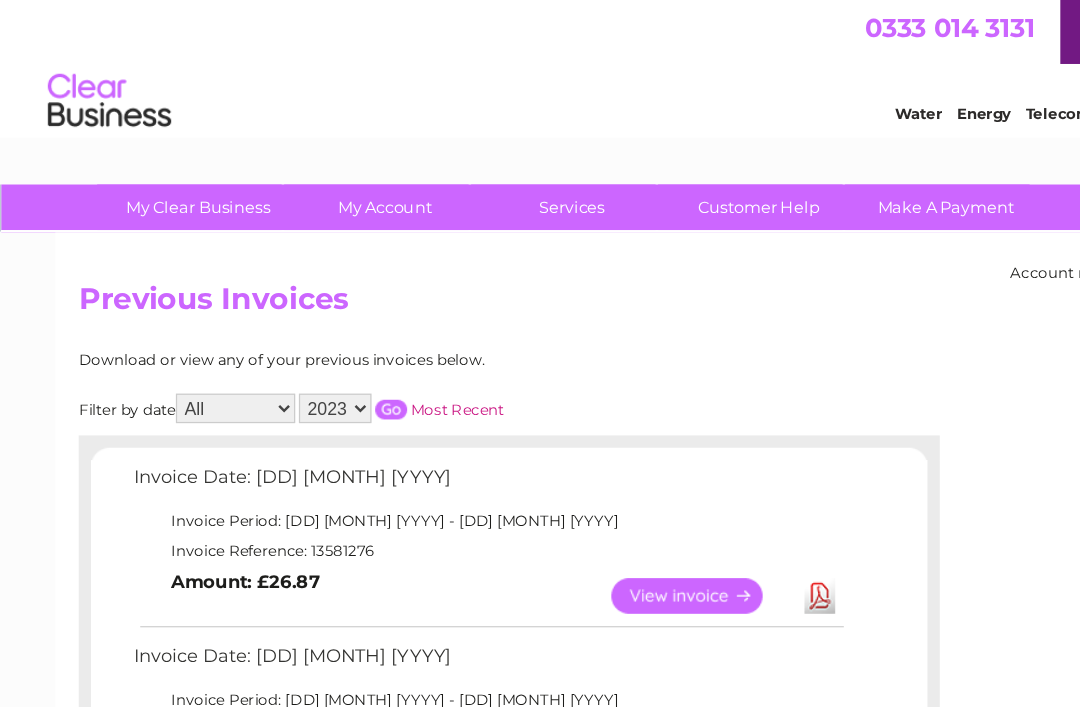 scroll, scrollTop: 265, scrollLeft: 0, axis: vertical 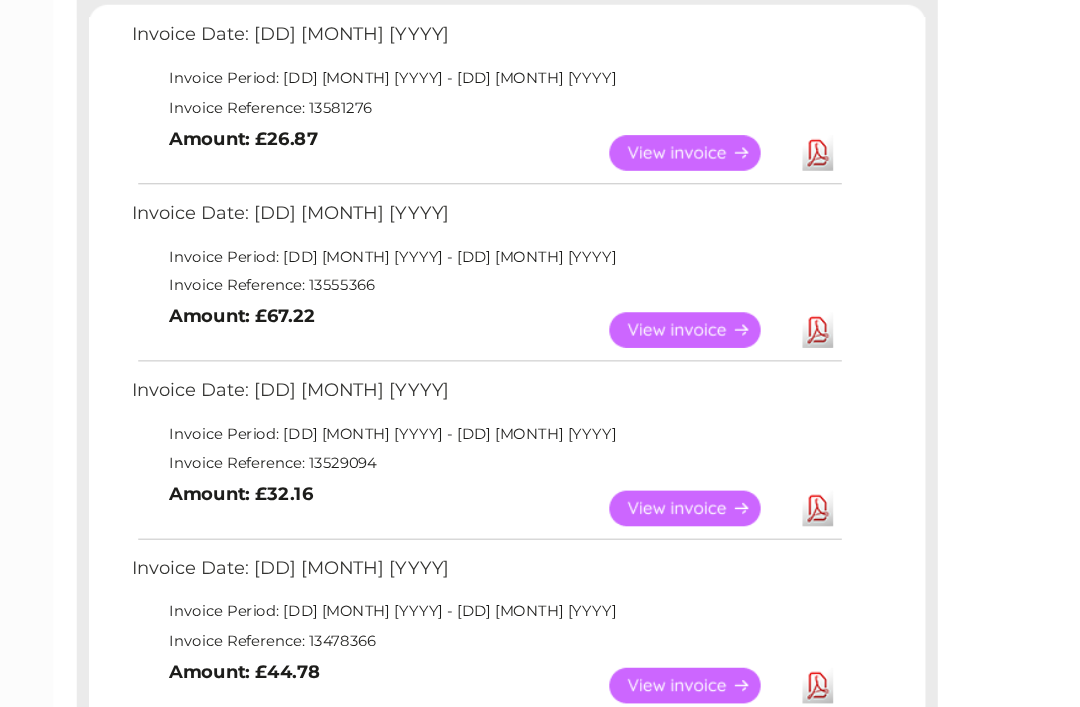 click on "Download" at bounding box center [666, 219] 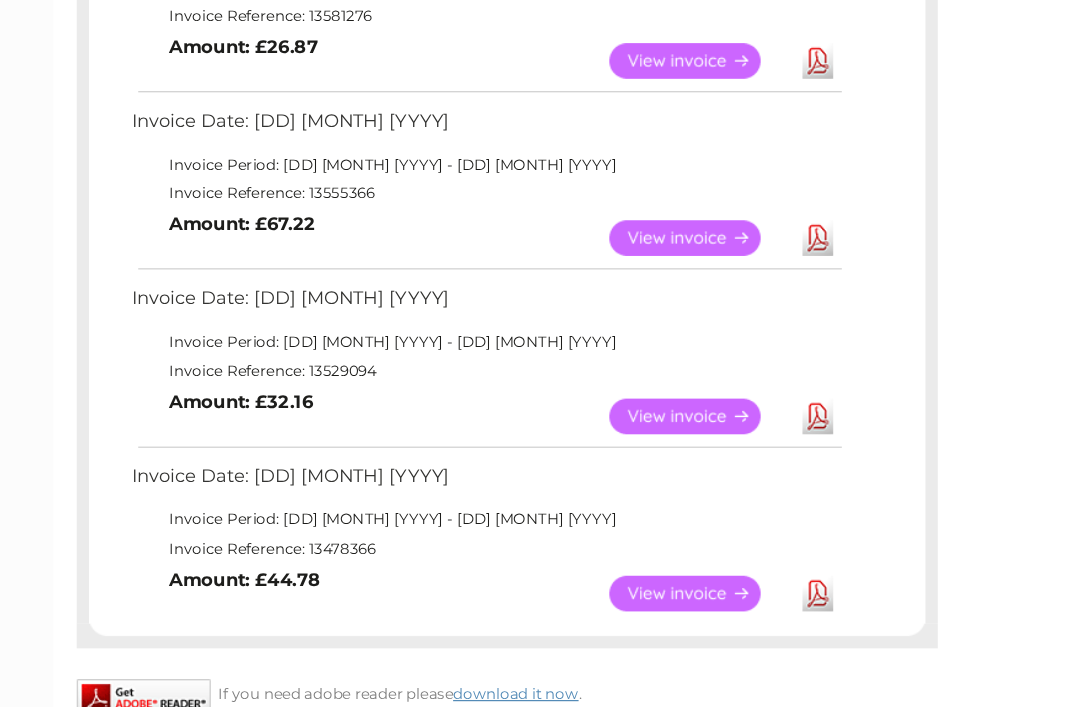 scroll, scrollTop: 356, scrollLeft: 0, axis: vertical 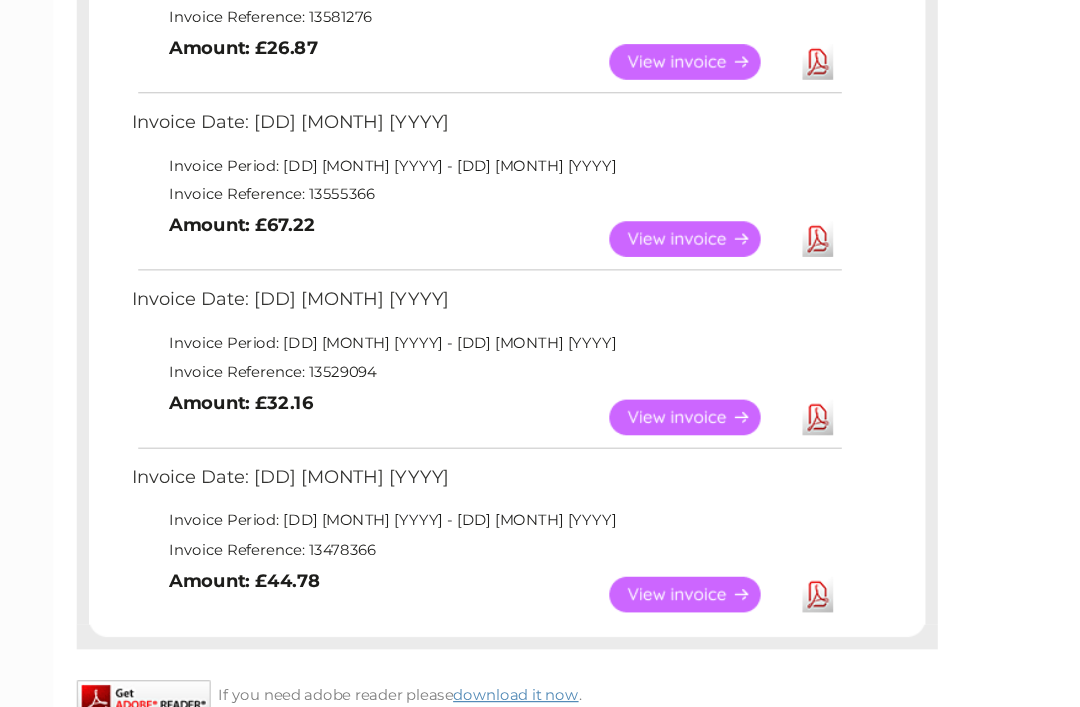 click on "Download" at bounding box center [666, 561] 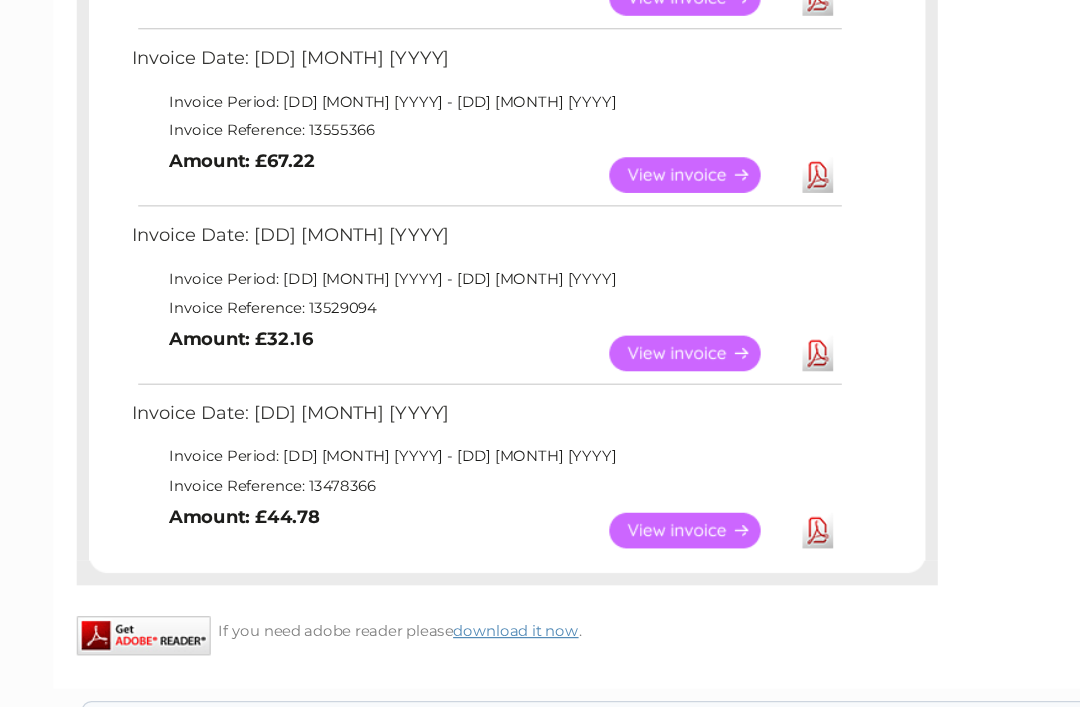click on "Download" at bounding box center (666, 419) 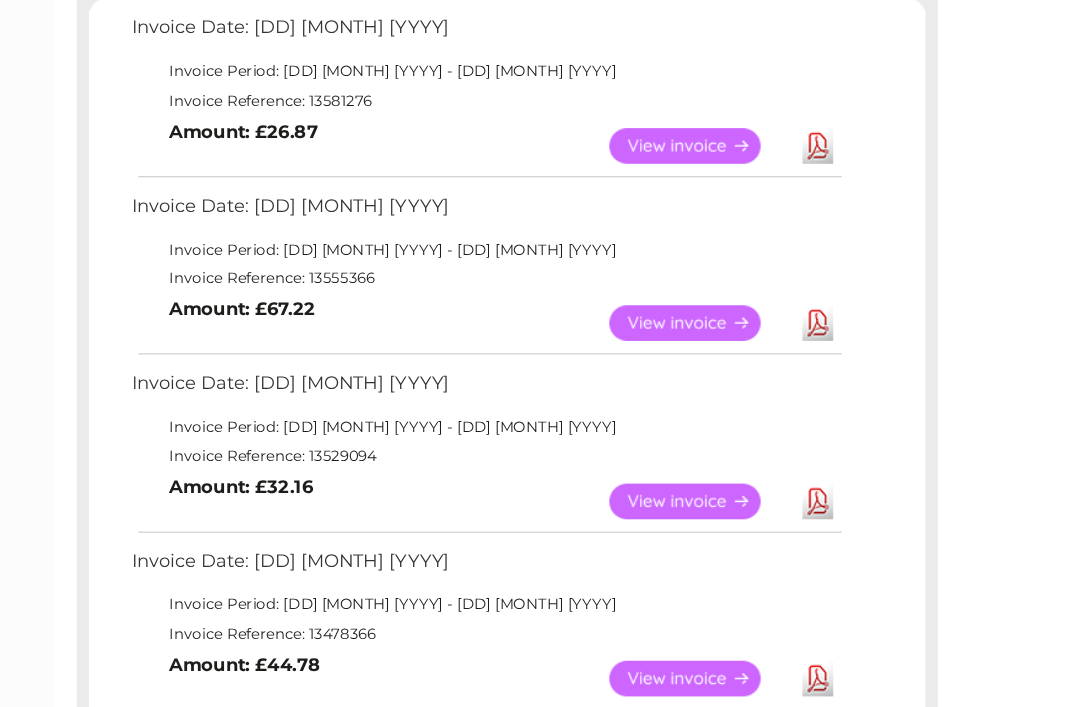click on "Download" at bounding box center [666, 274] 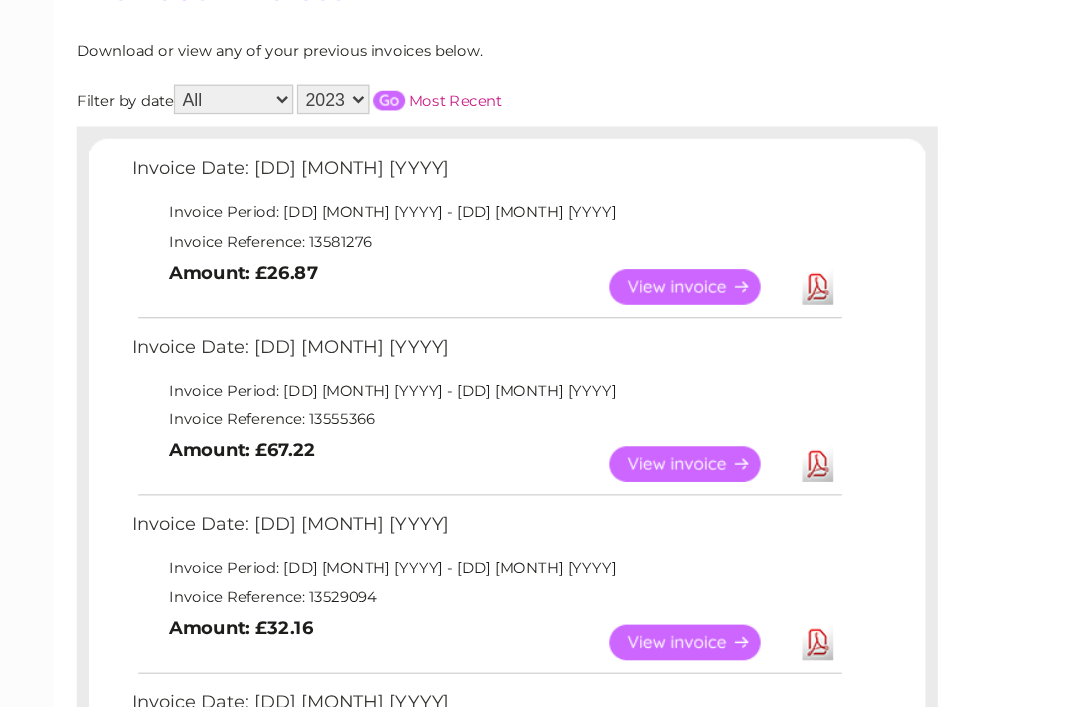 click on "Download" at bounding box center (666, 250) 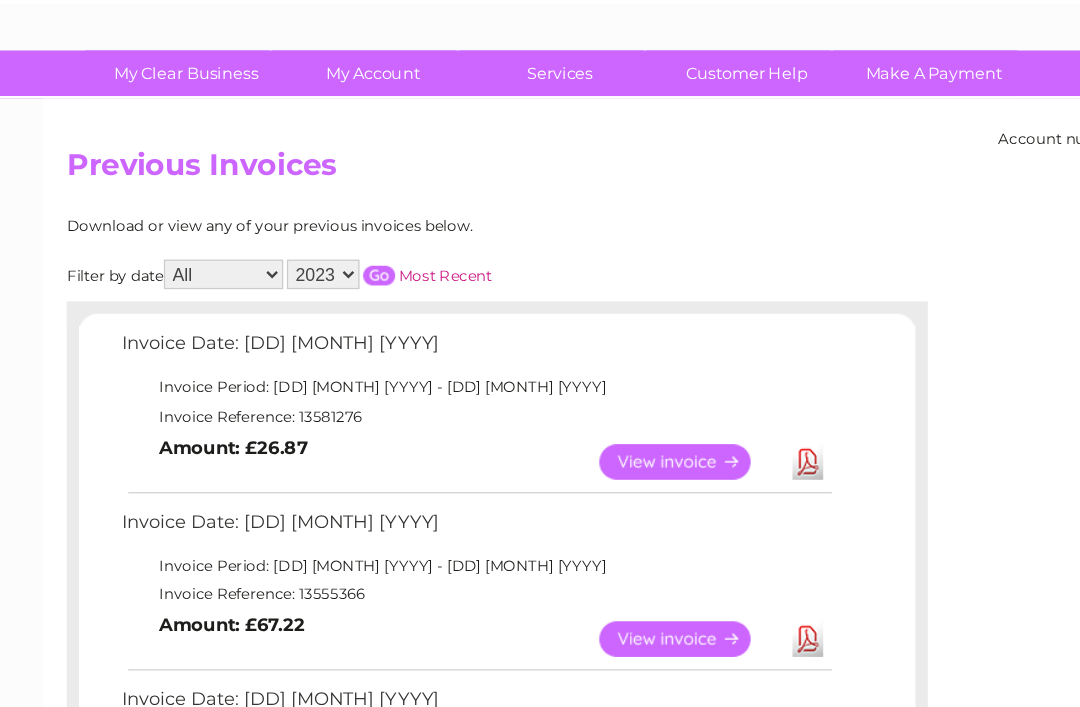 scroll, scrollTop: 108, scrollLeft: 0, axis: vertical 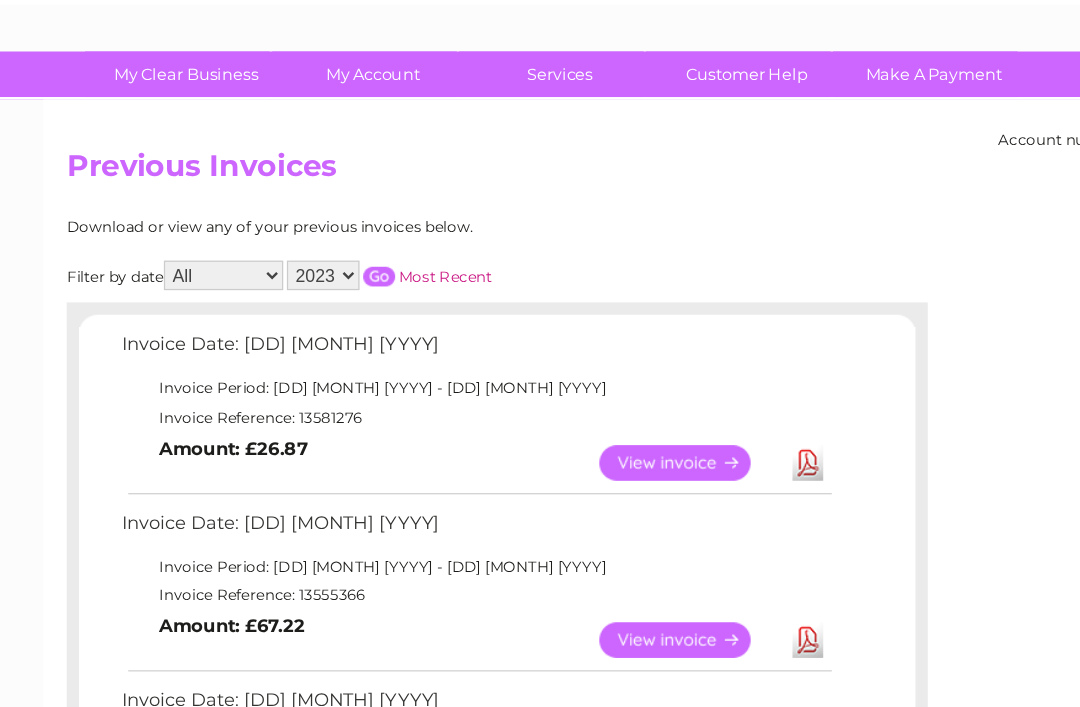click on "2025
2024
2023" at bounding box center (272, 224) 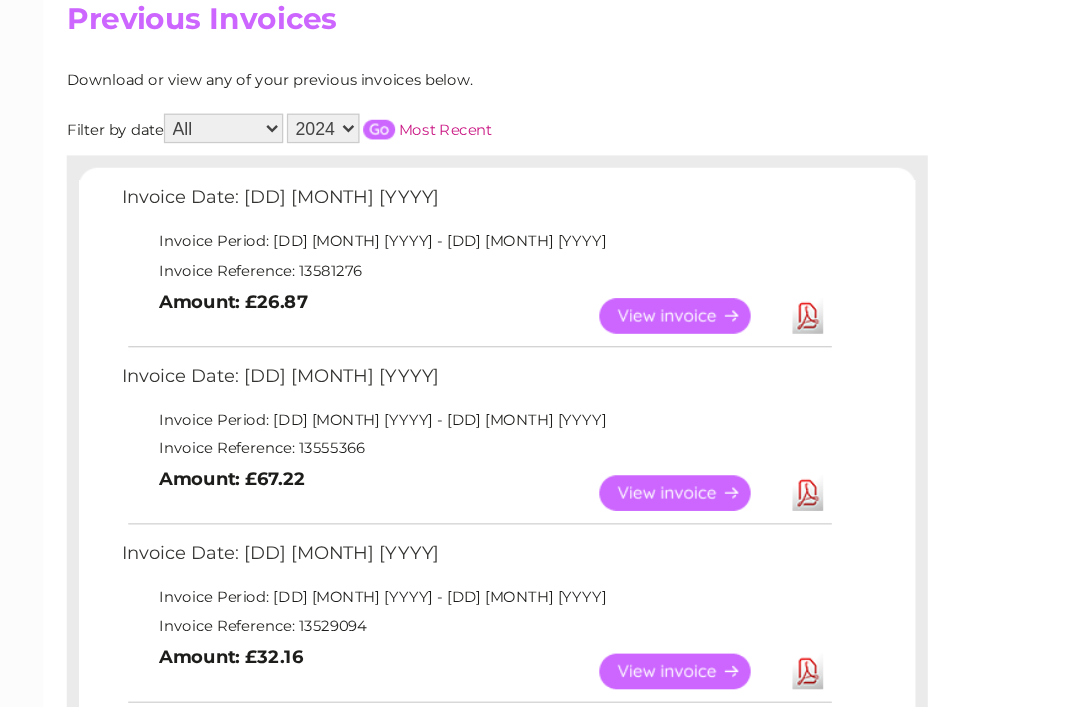 scroll, scrollTop: 227, scrollLeft: 0, axis: vertical 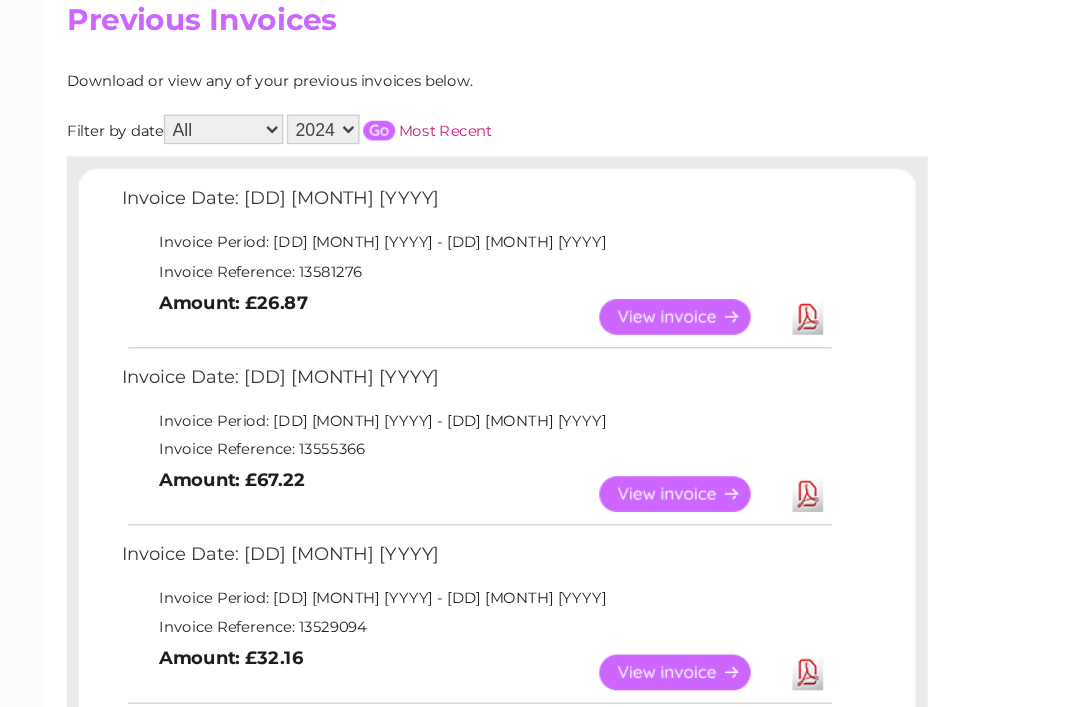 click at bounding box center [318, 106] 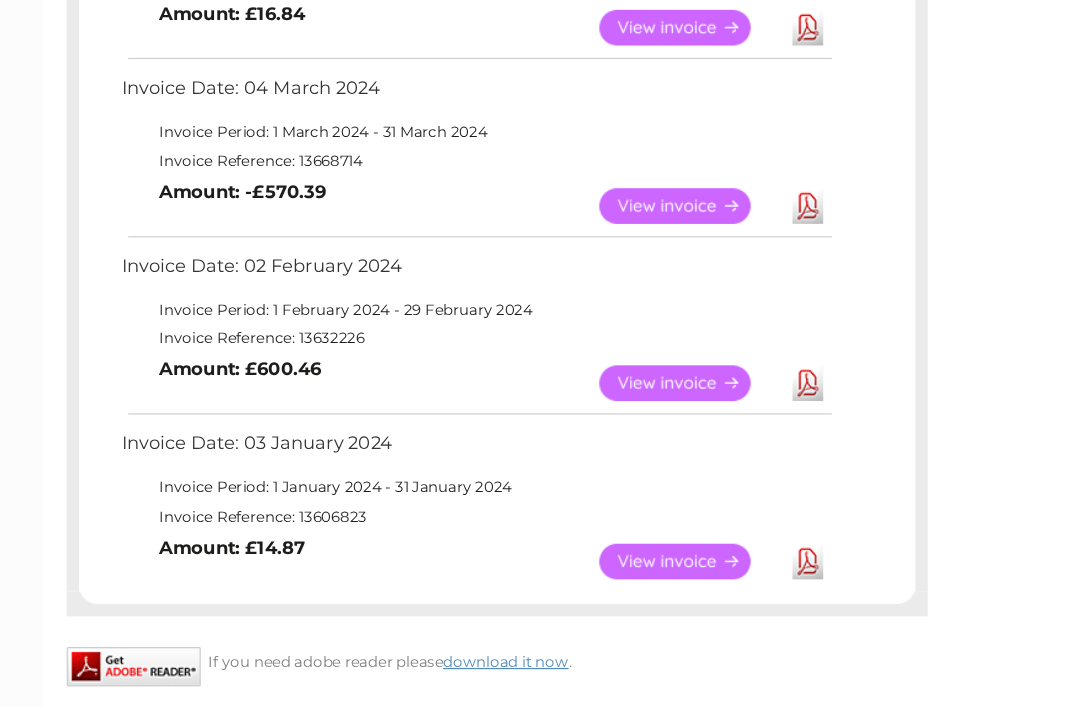 scroll, scrollTop: 1606, scrollLeft: 0, axis: vertical 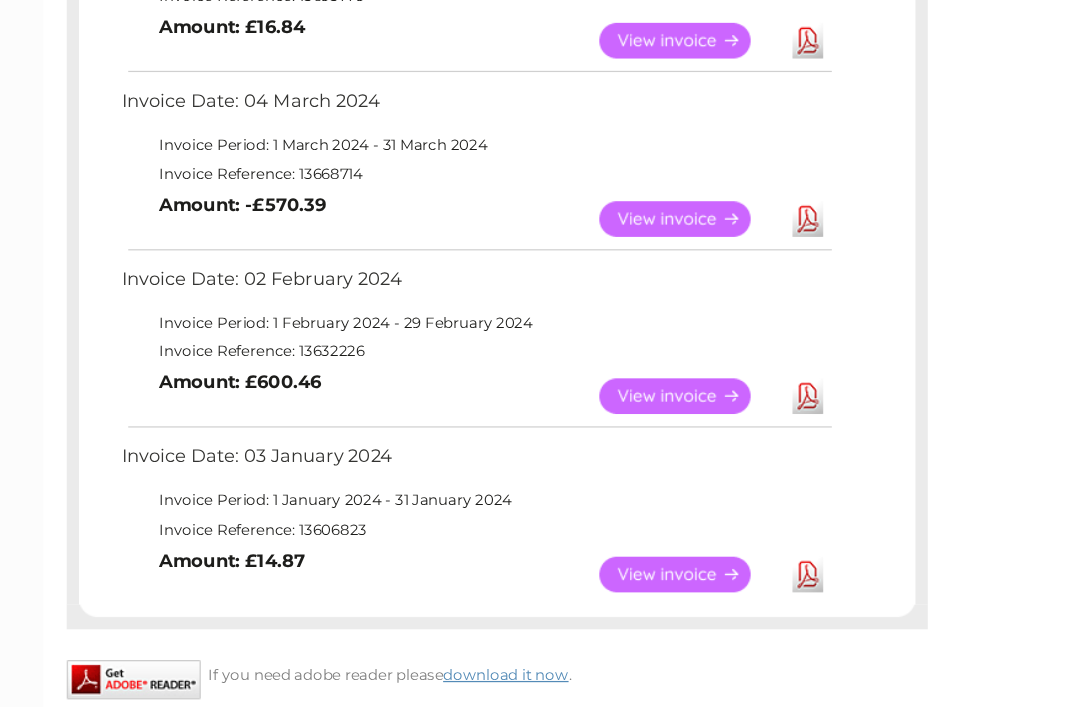 click on "Download" at bounding box center [666, 467] 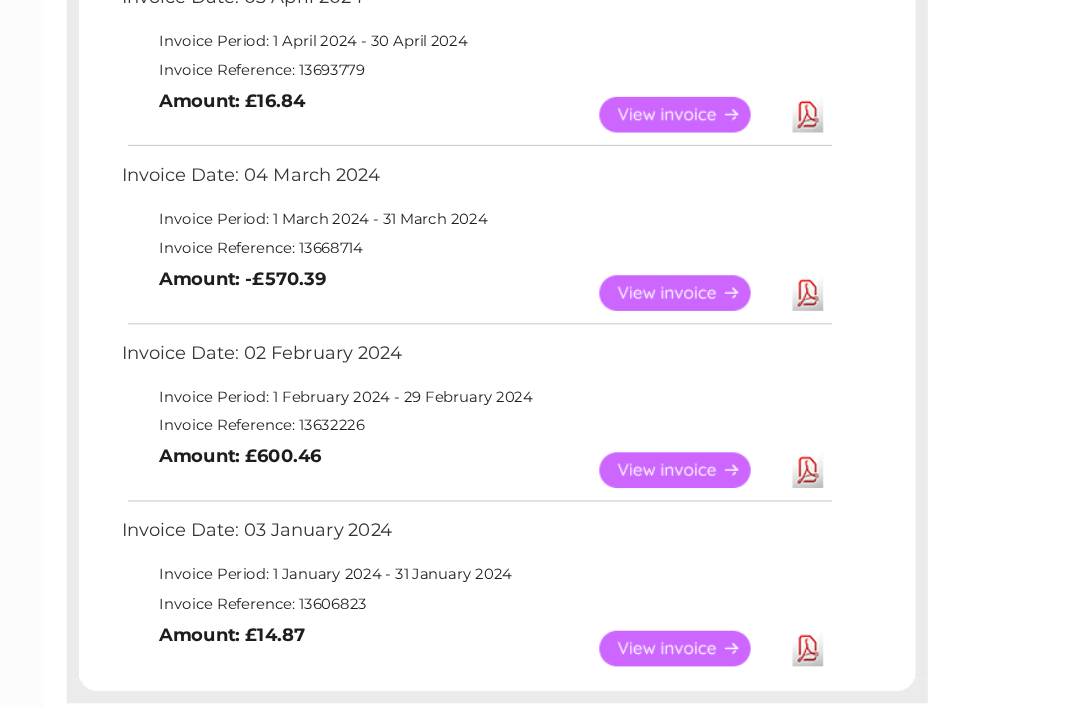 click on "Download" at bounding box center (666, 401) 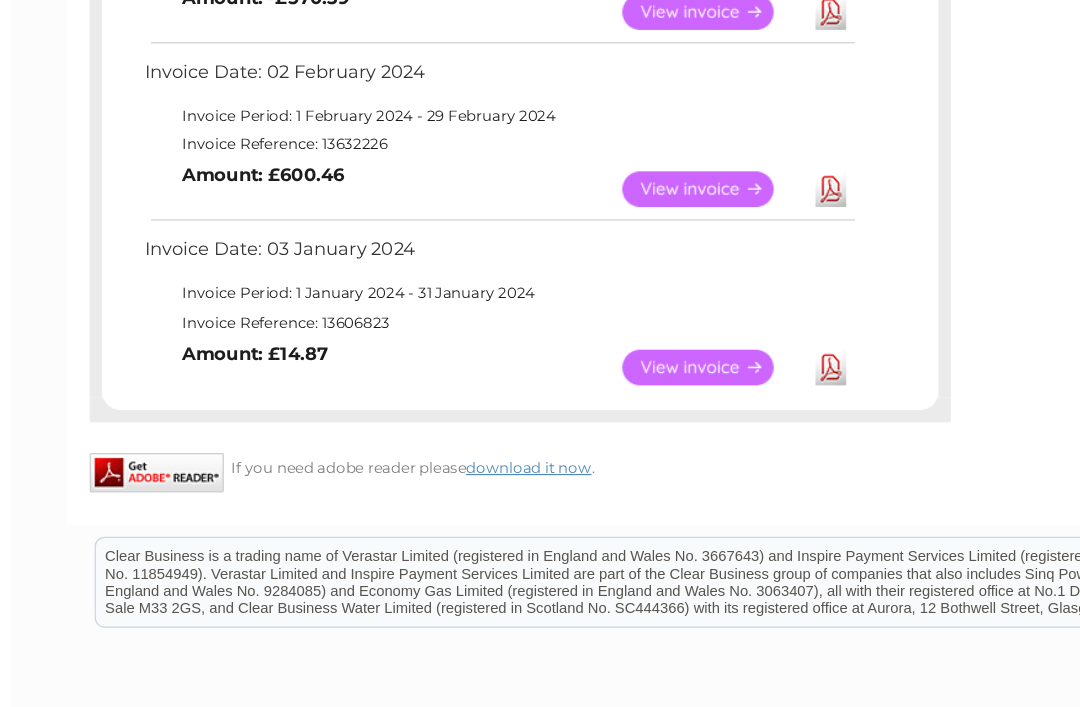 scroll, scrollTop: 1744, scrollLeft: 0, axis: vertical 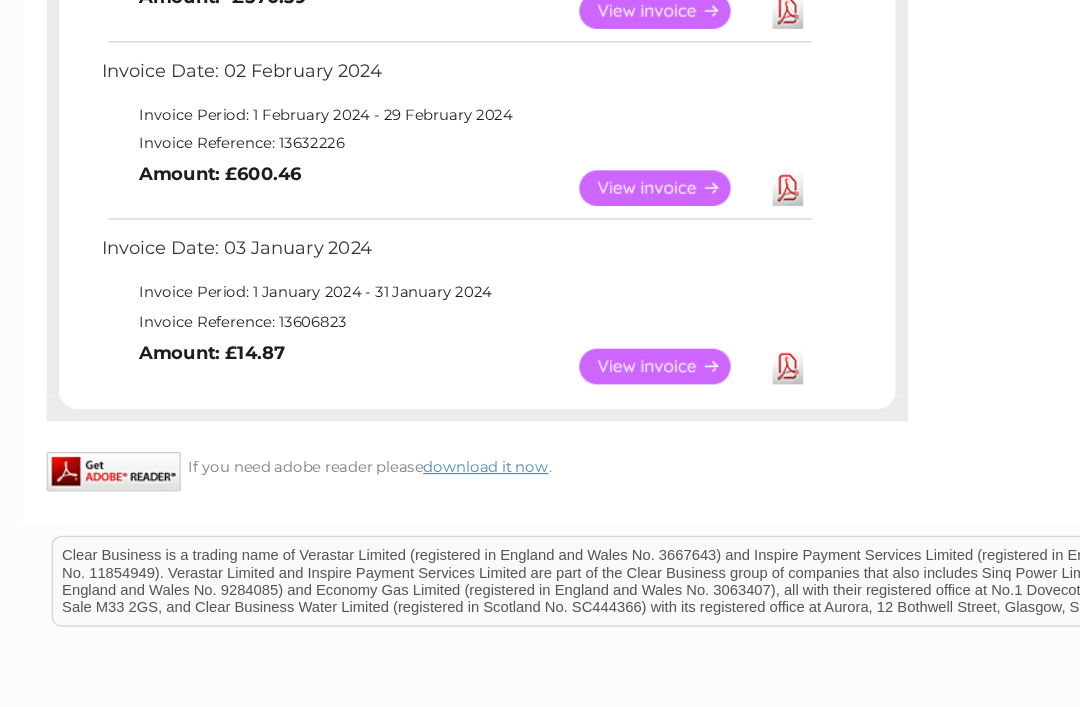 click on "Download" at bounding box center [666, 329] 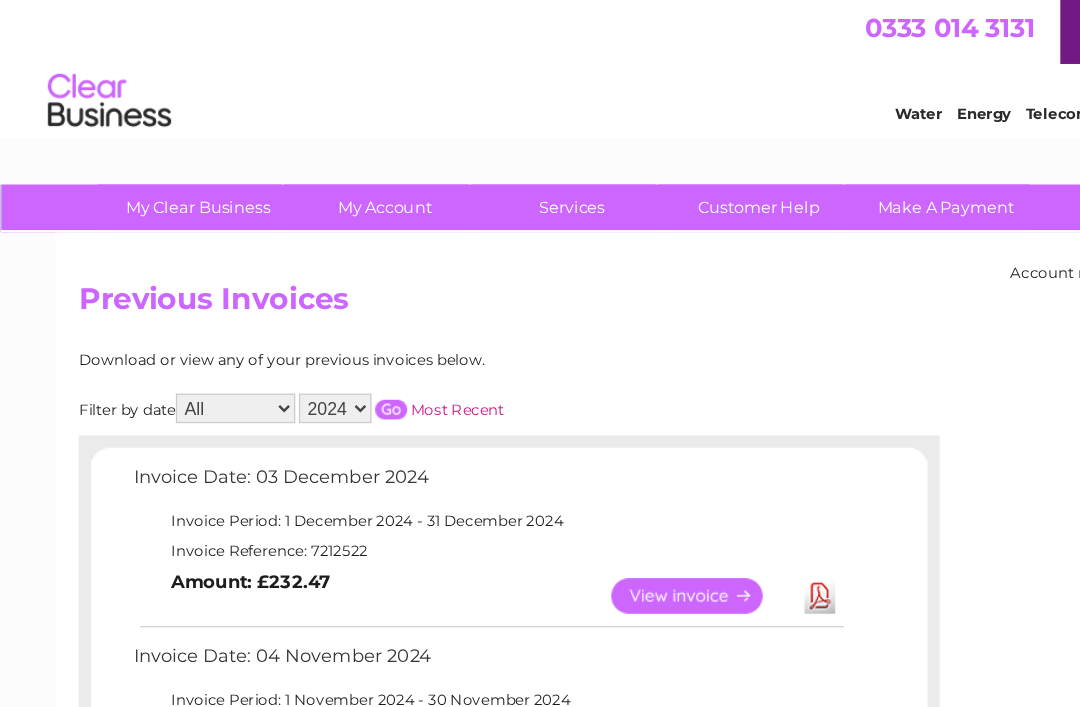 scroll, scrollTop: 1696, scrollLeft: 0, axis: vertical 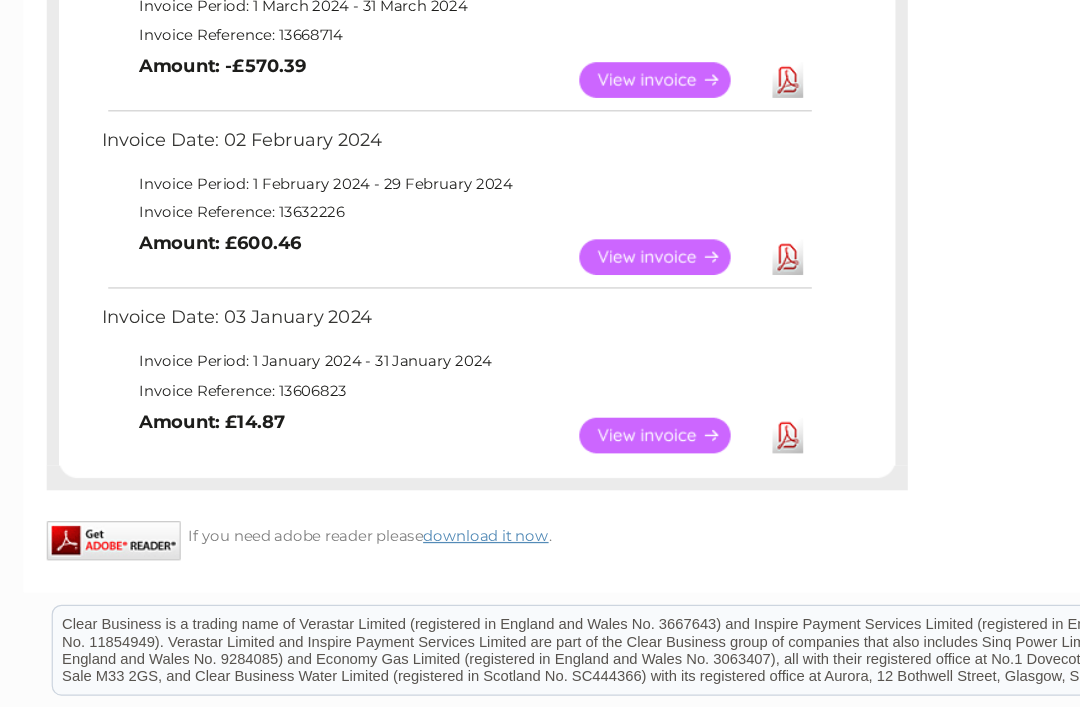 click on "Download" at bounding box center (666, 232) 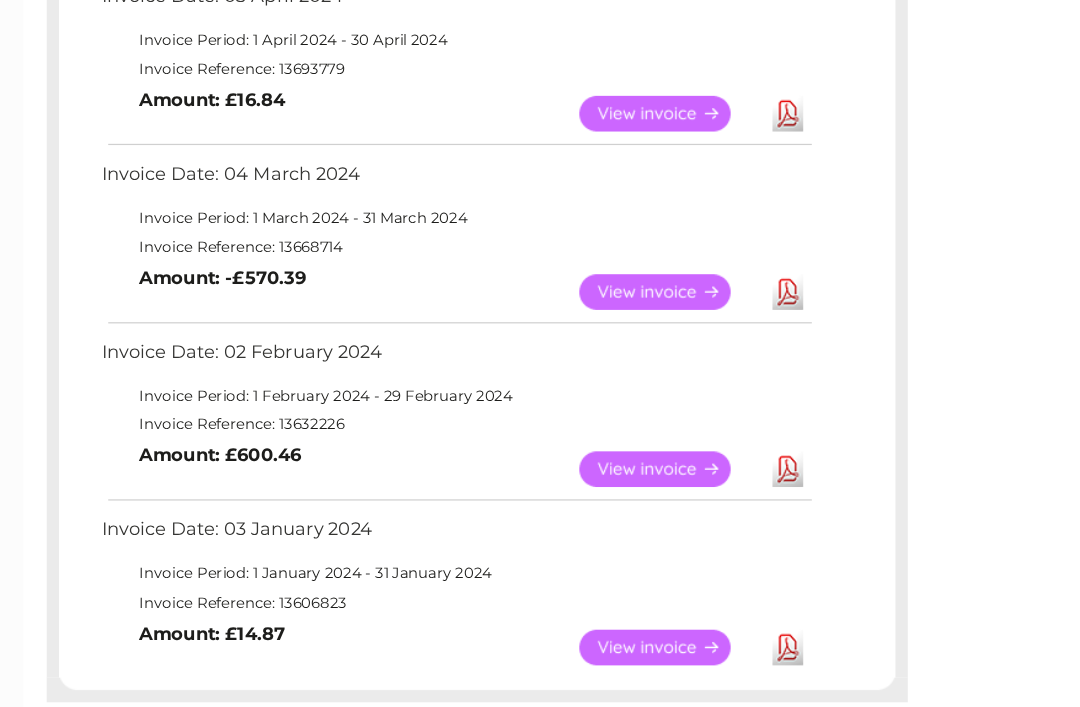 scroll, scrollTop: 1546, scrollLeft: 0, axis: vertical 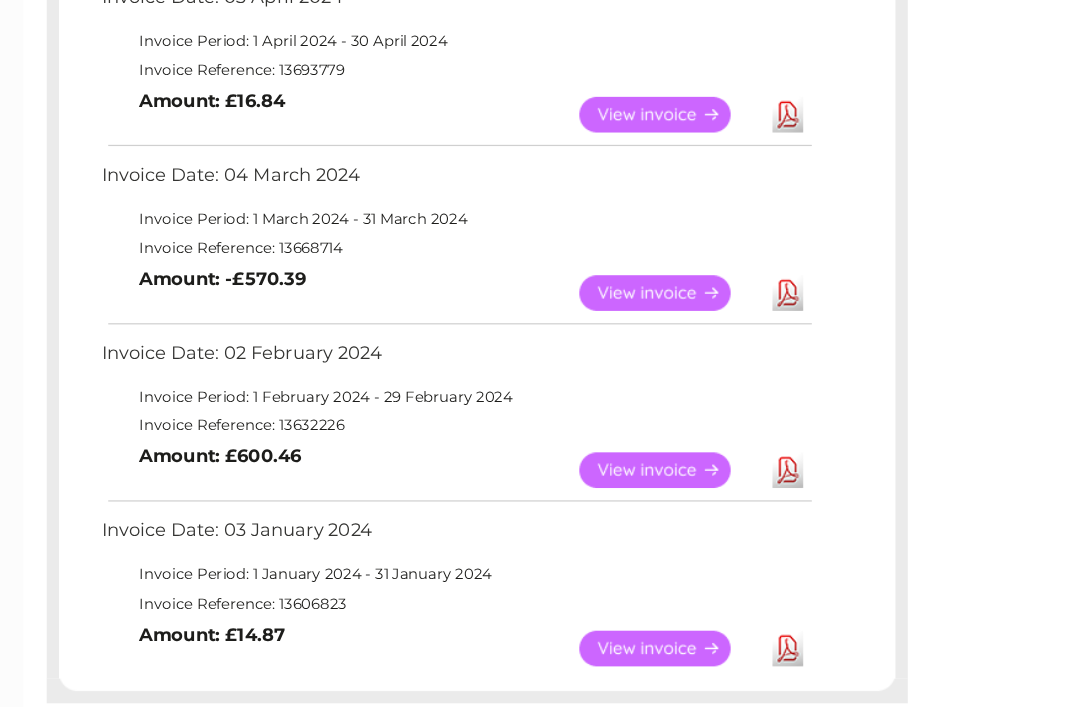 click on "Download" at bounding box center (666, 238) 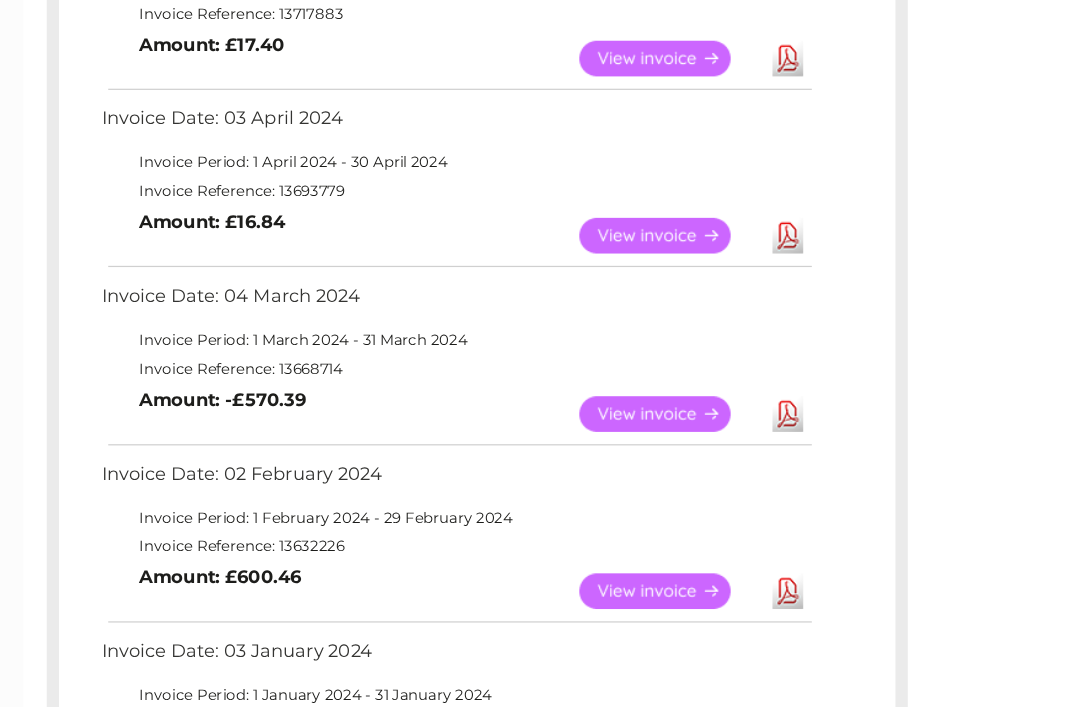 click on "Download" at bounding box center [666, 224] 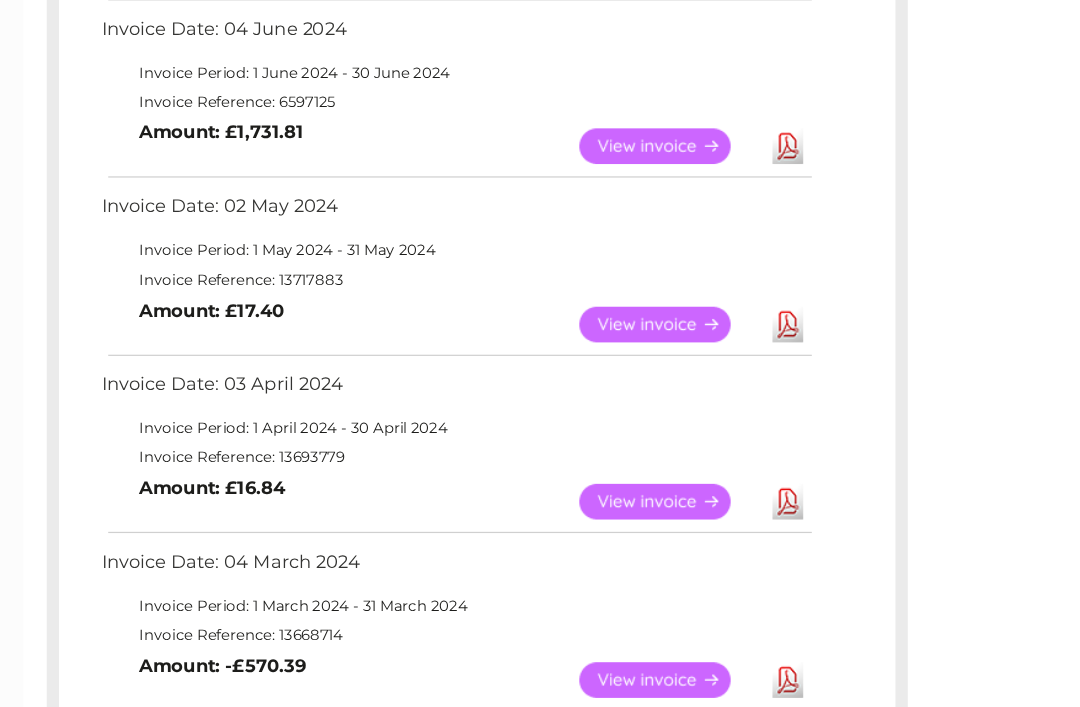 scroll, scrollTop: 1231, scrollLeft: 0, axis: vertical 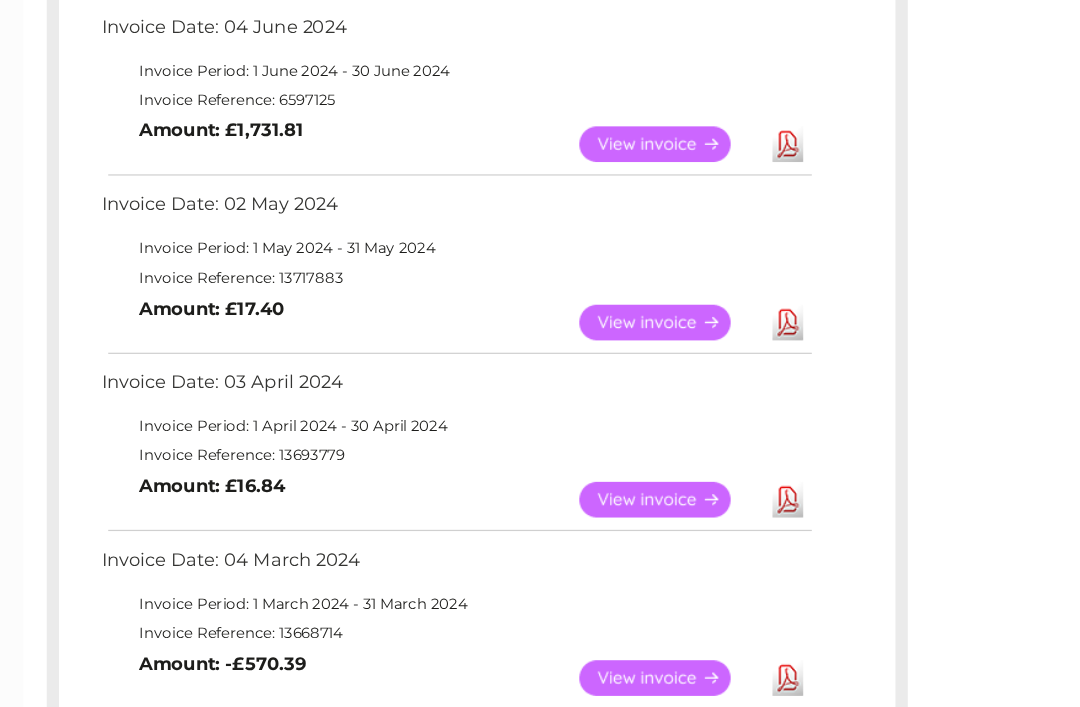 click on "Download" at bounding box center (666, 408) 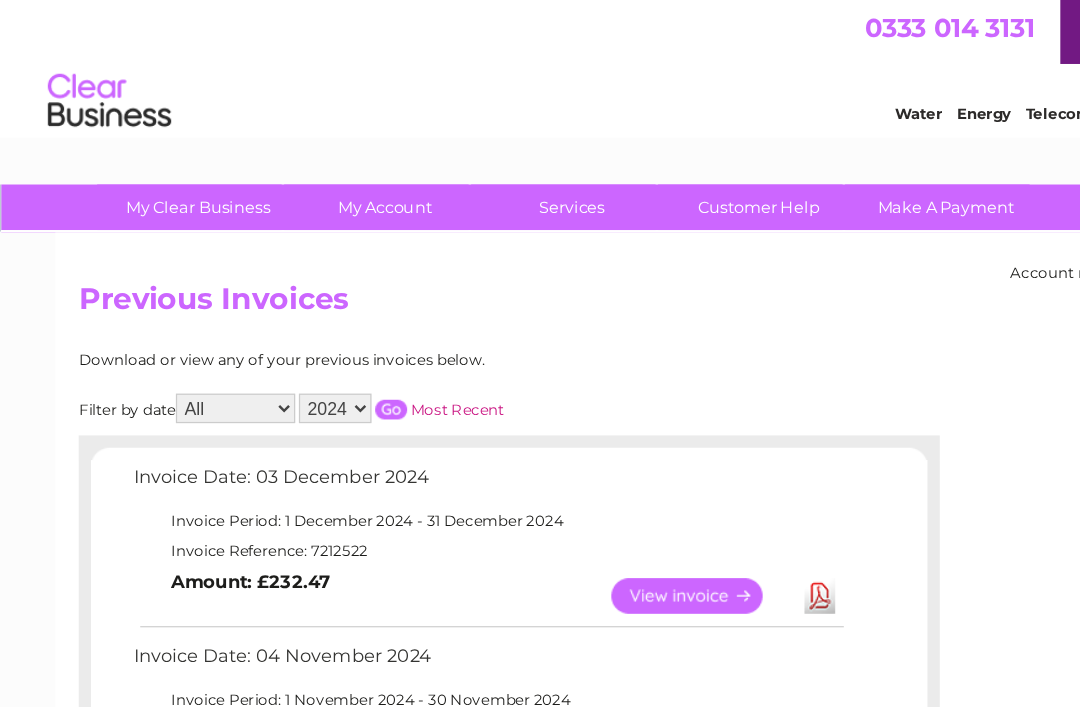 scroll, scrollTop: 1102, scrollLeft: 0, axis: vertical 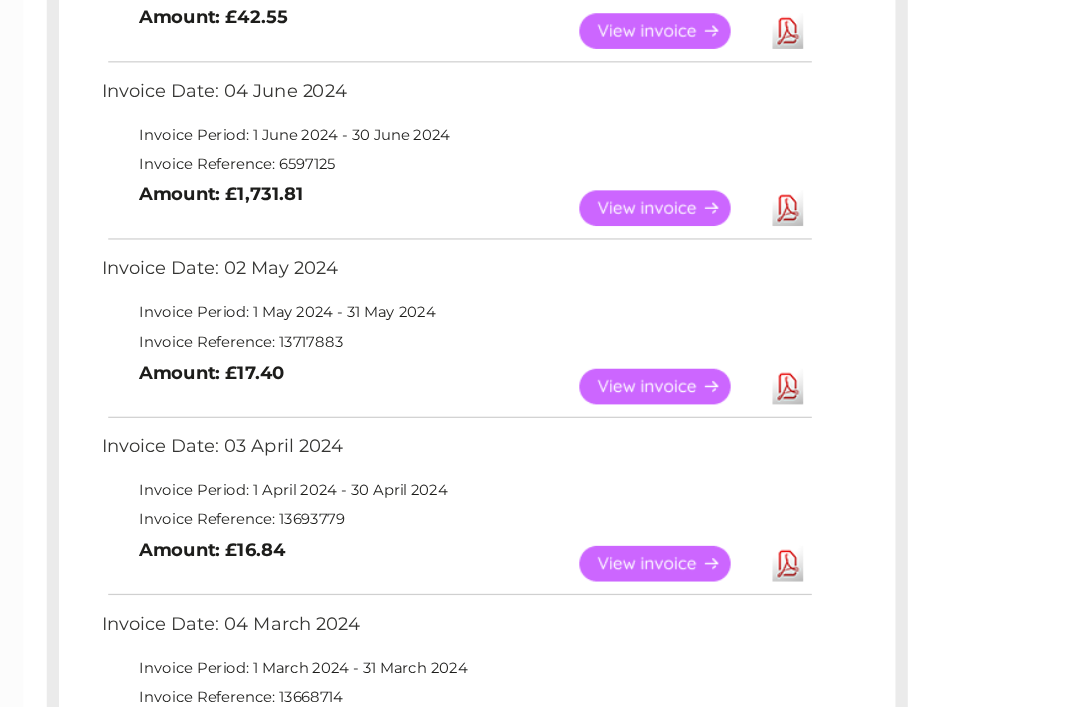 click on "Download" at bounding box center [666, 393] 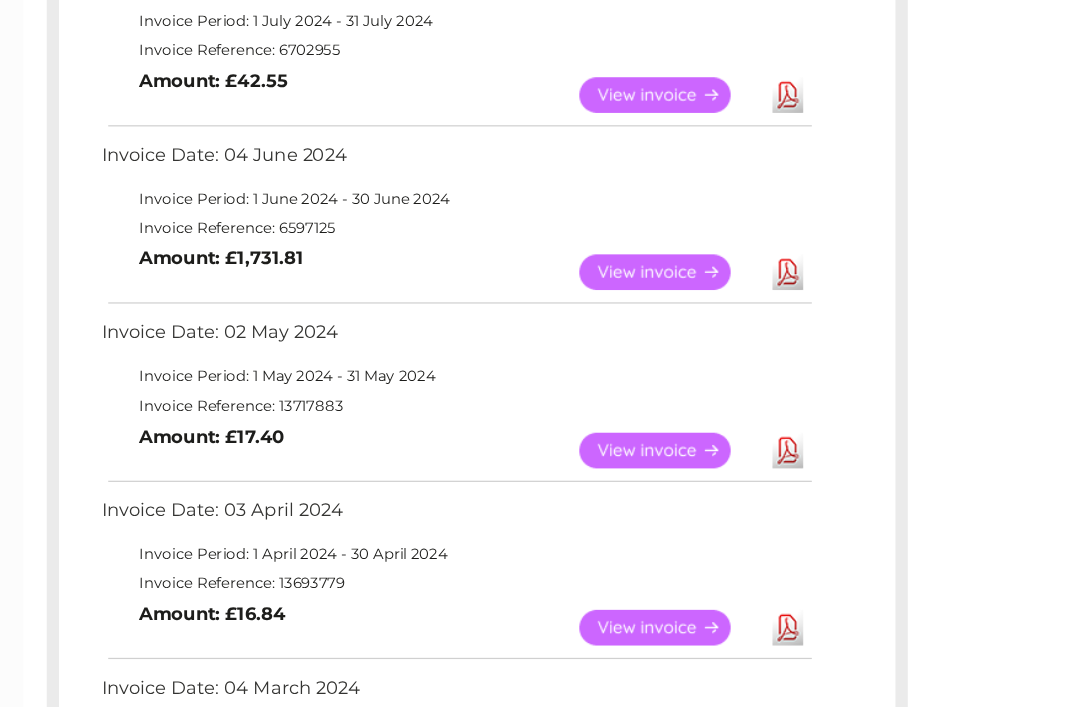 click on "Download" at bounding box center [666, 301] 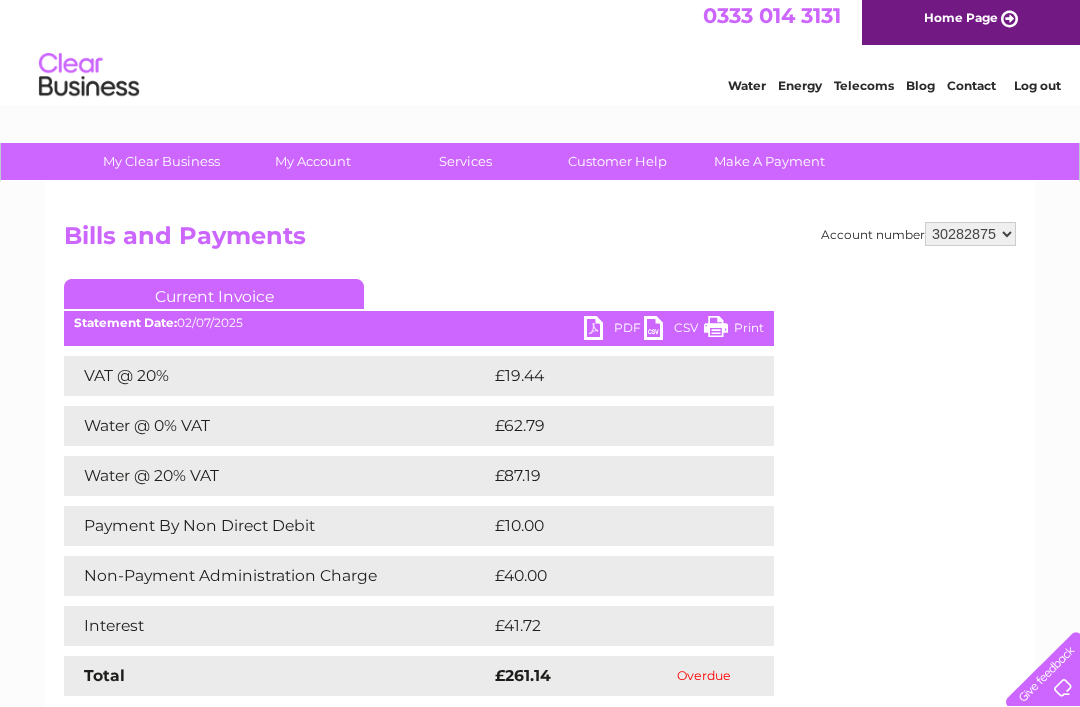 scroll, scrollTop: 0, scrollLeft: 0, axis: both 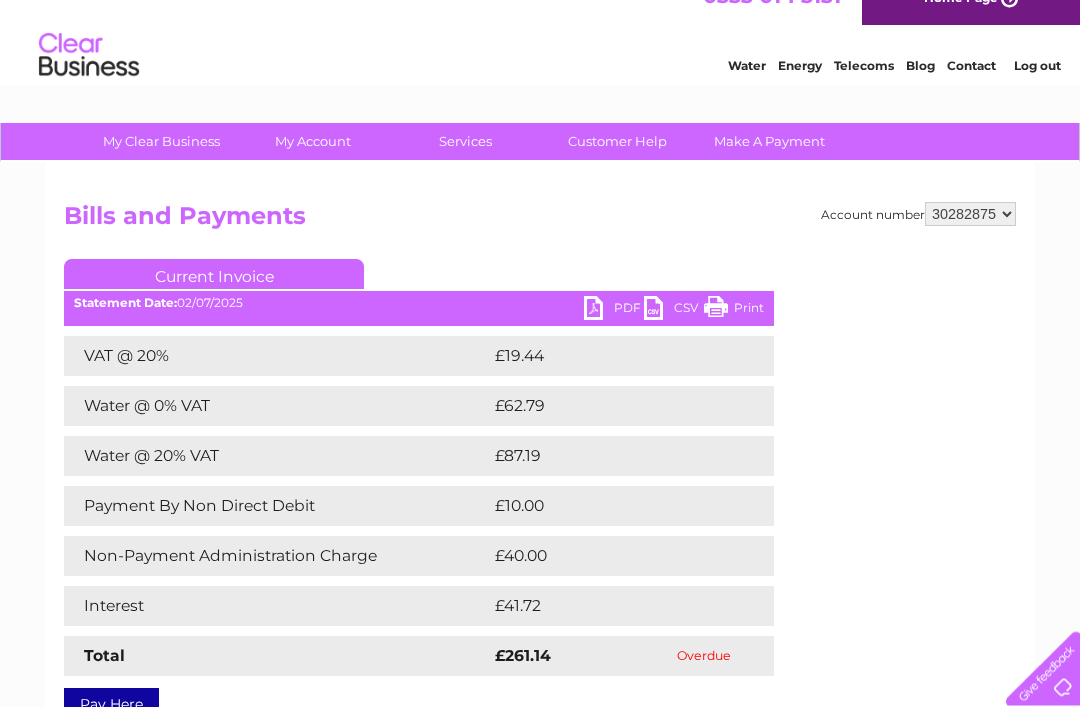 click on "PDF" at bounding box center [614, 311] 